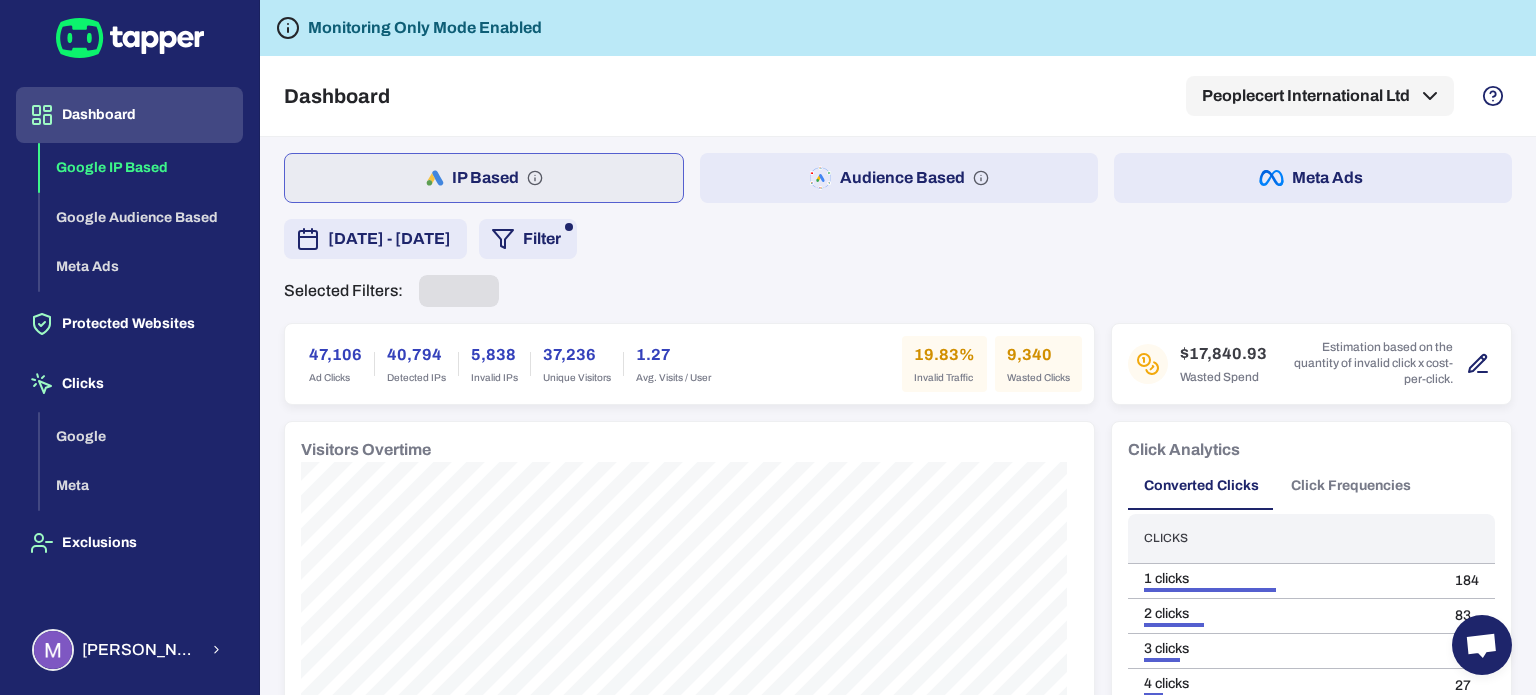 scroll, scrollTop: 0, scrollLeft: 0, axis: both 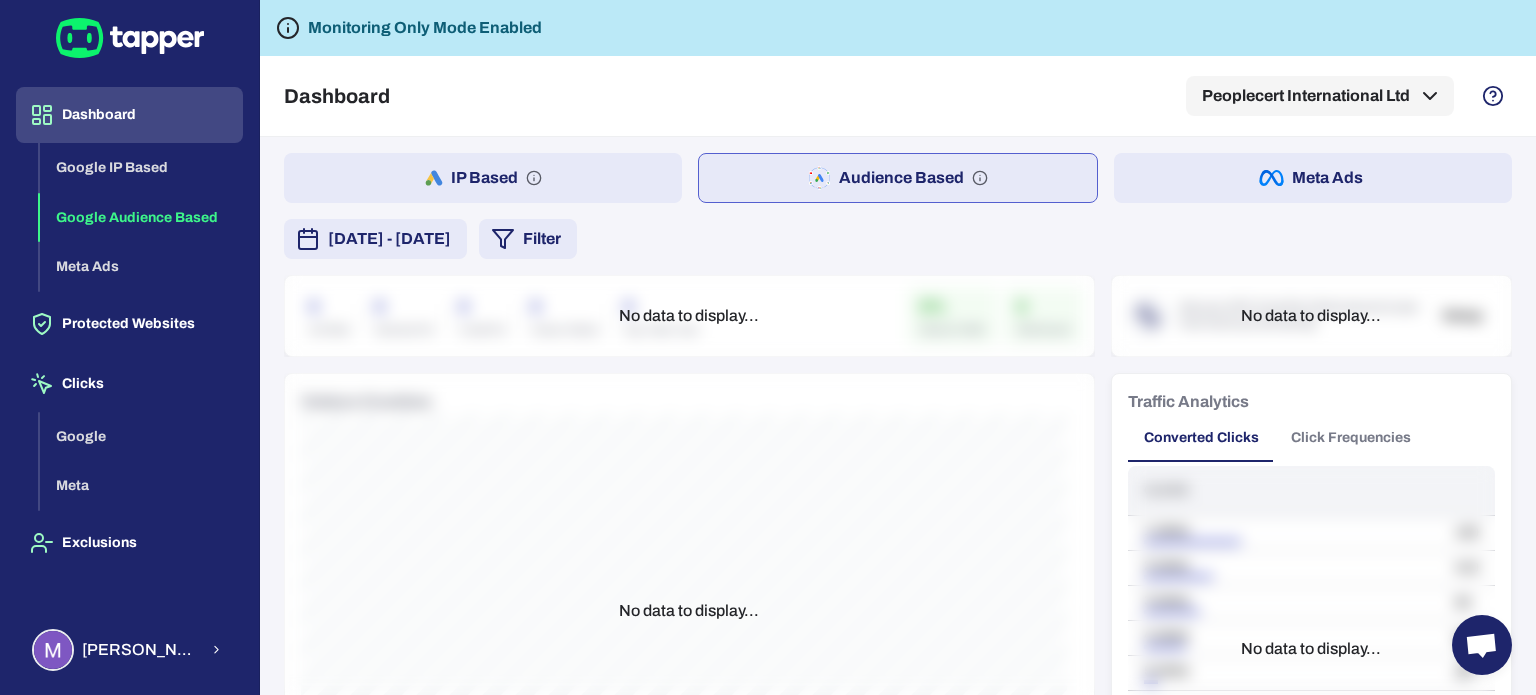 click on "Audience Based" at bounding box center (898, 178) 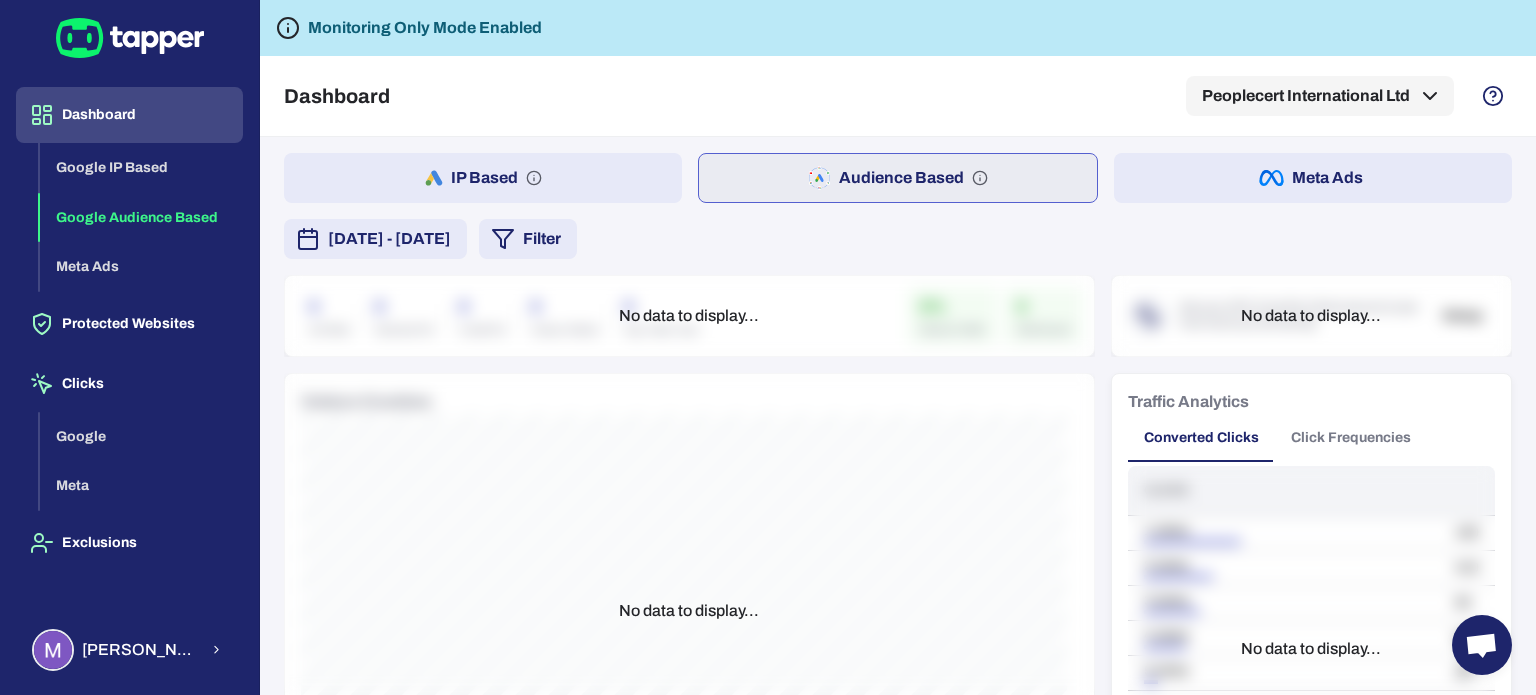 click 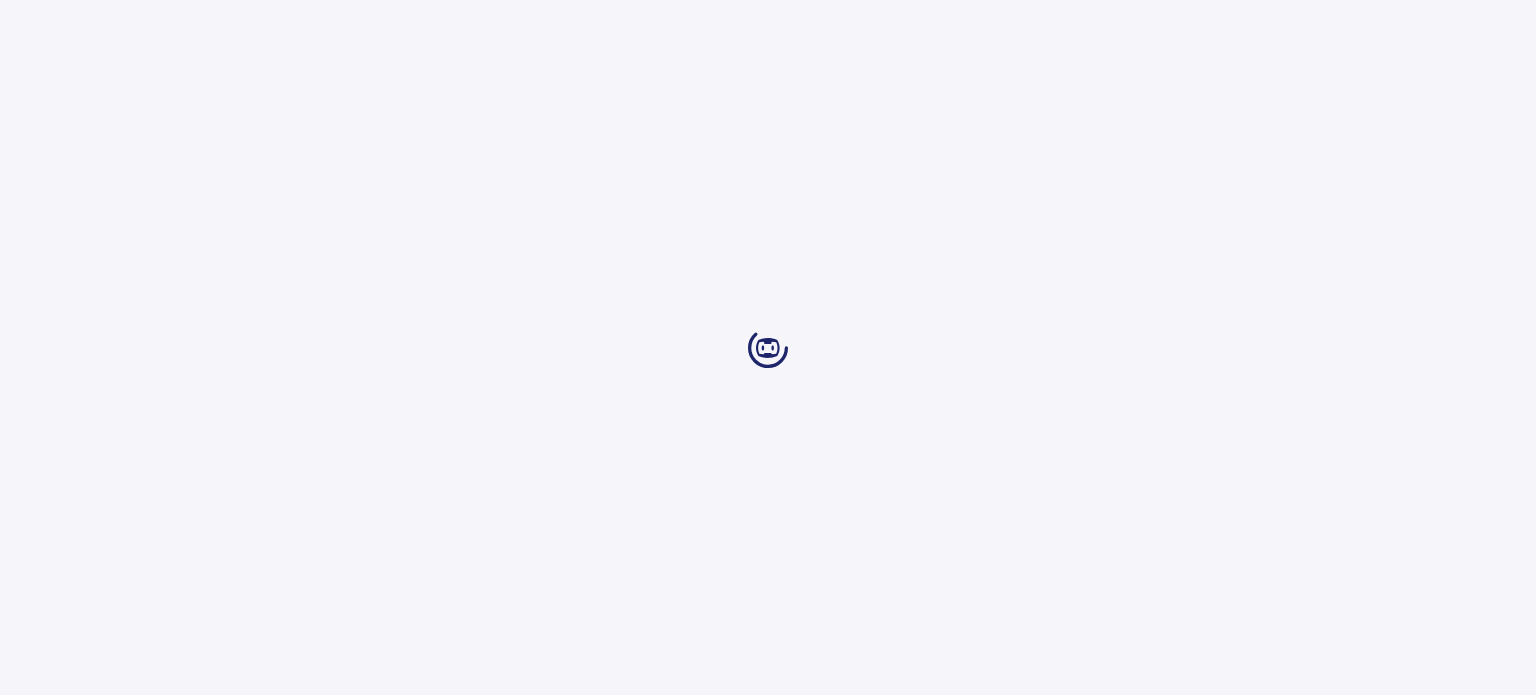 scroll, scrollTop: 0, scrollLeft: 0, axis: both 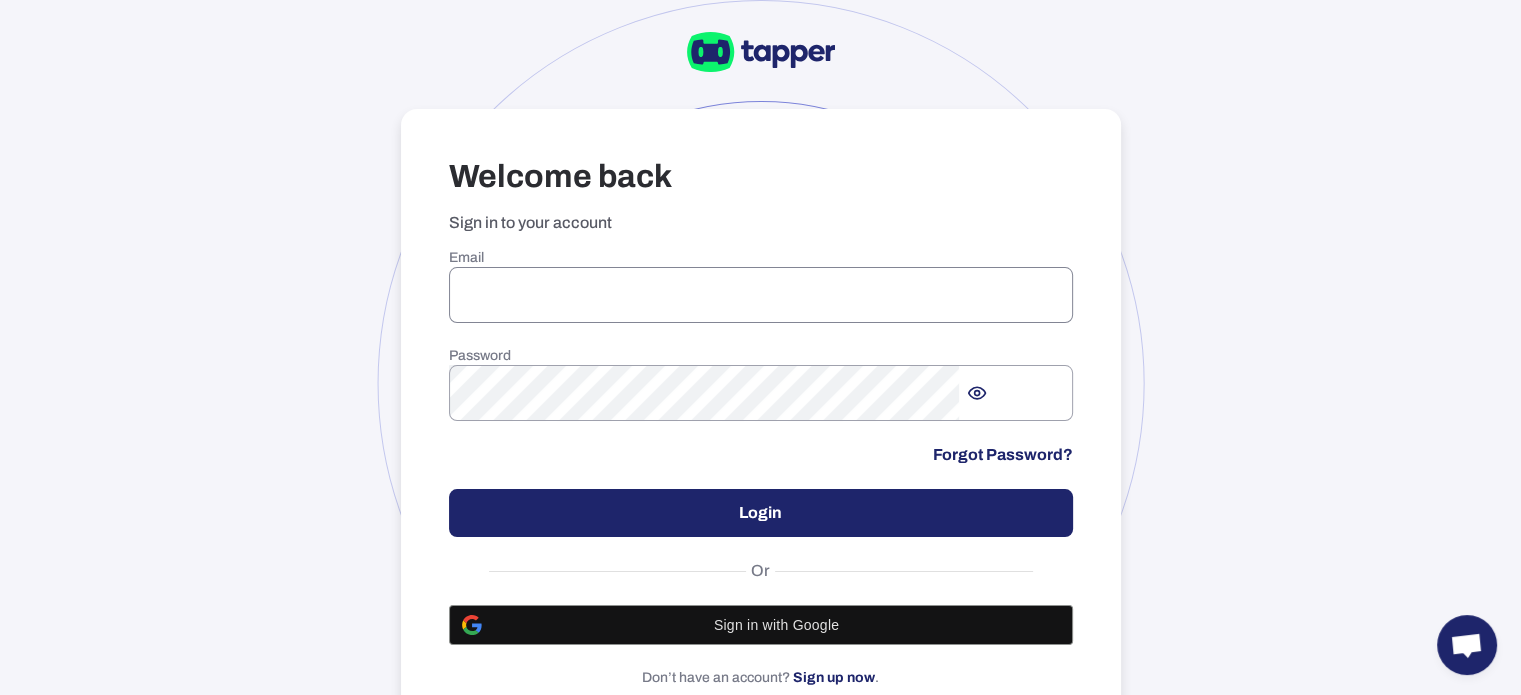 click at bounding box center (761, 295) 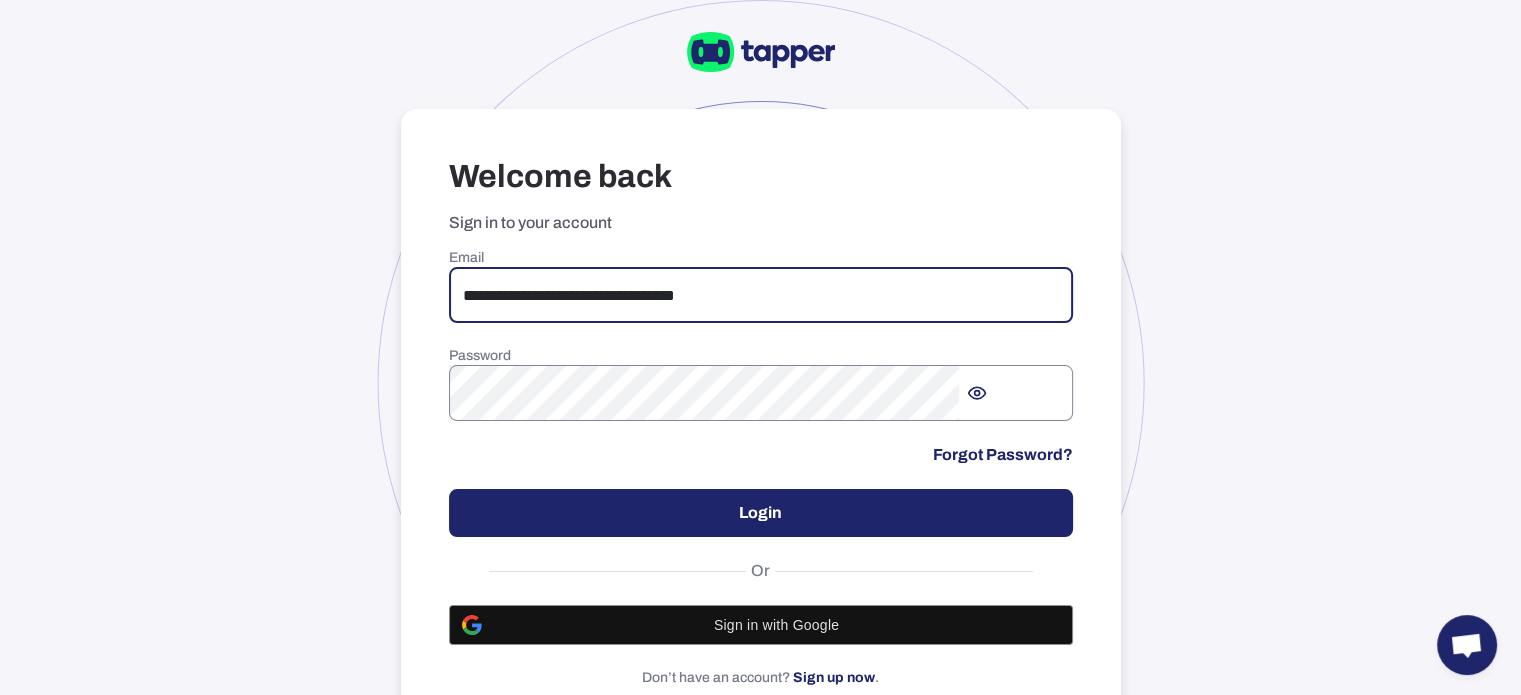 type on "**********" 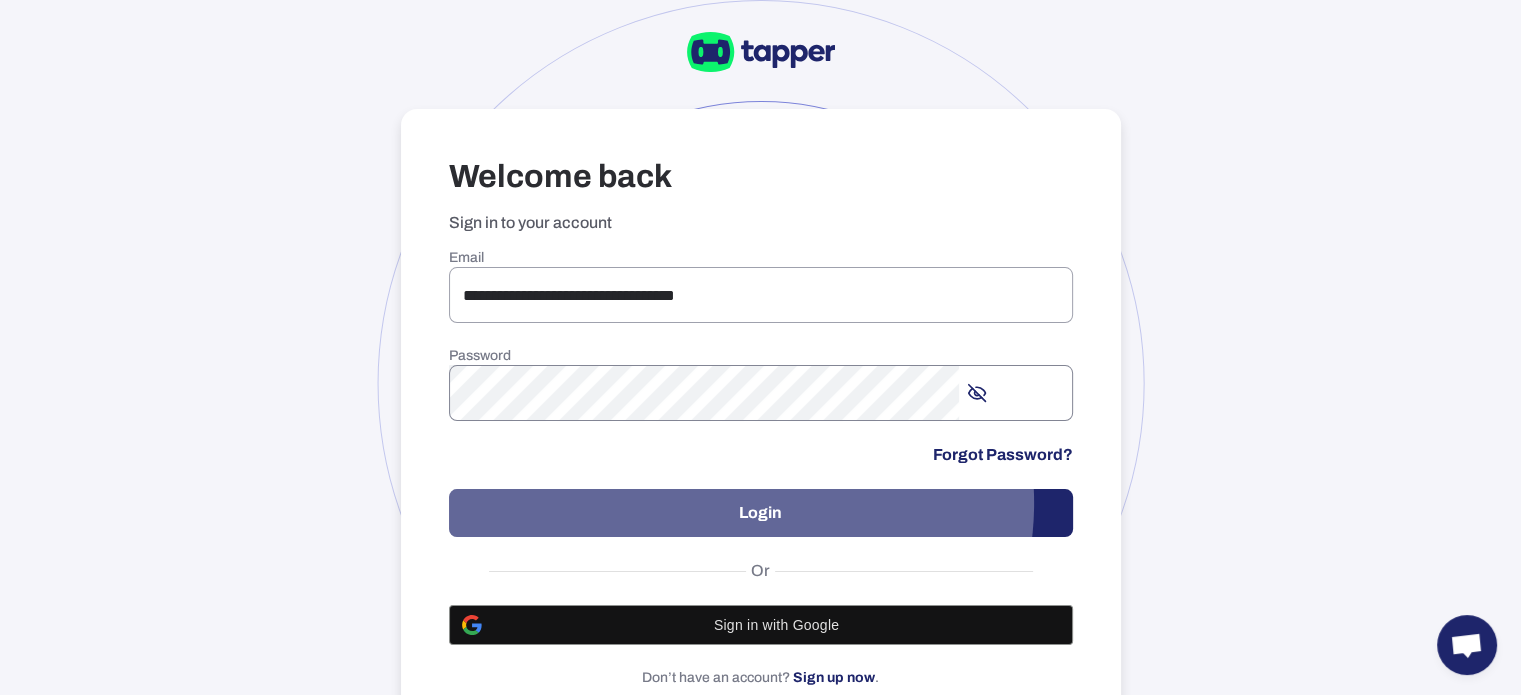 click on "Login" at bounding box center [761, 513] 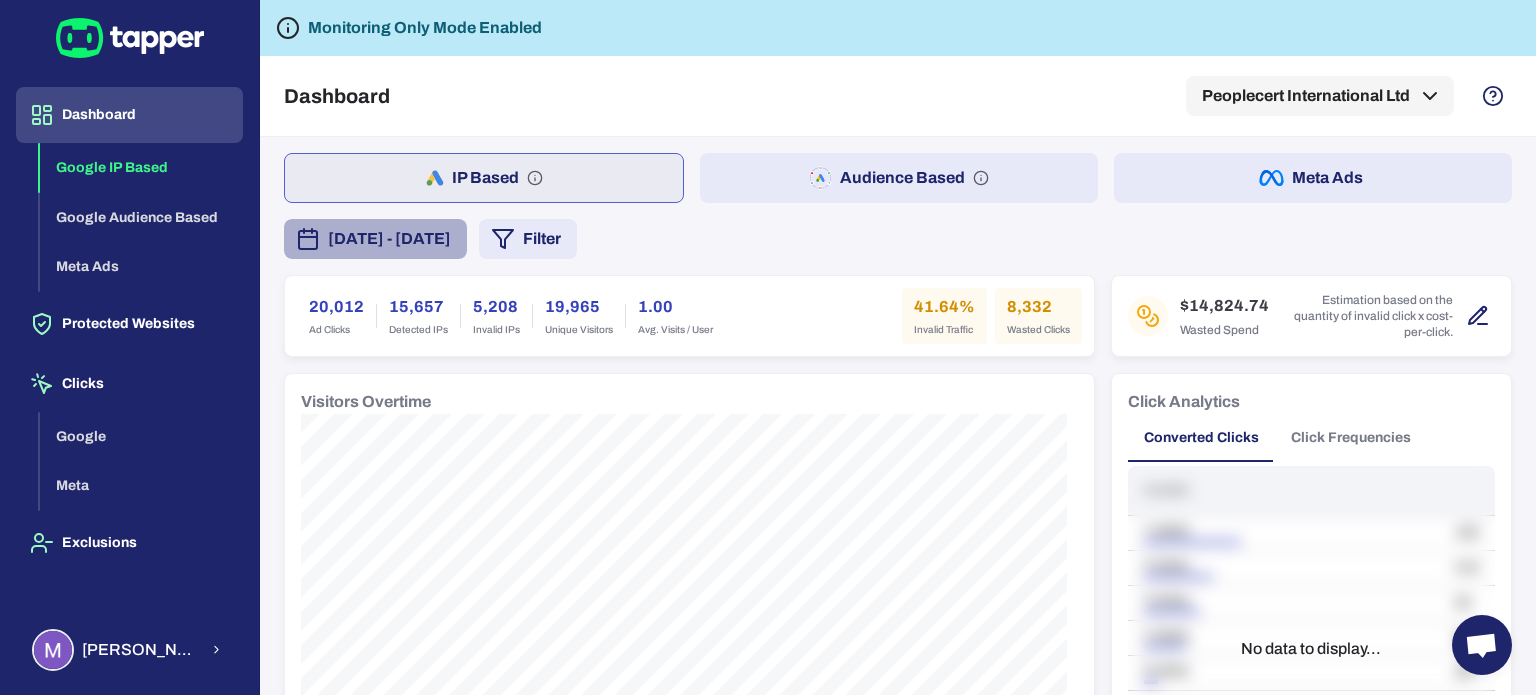 click on "[DATE] - [DATE]" at bounding box center (389, 239) 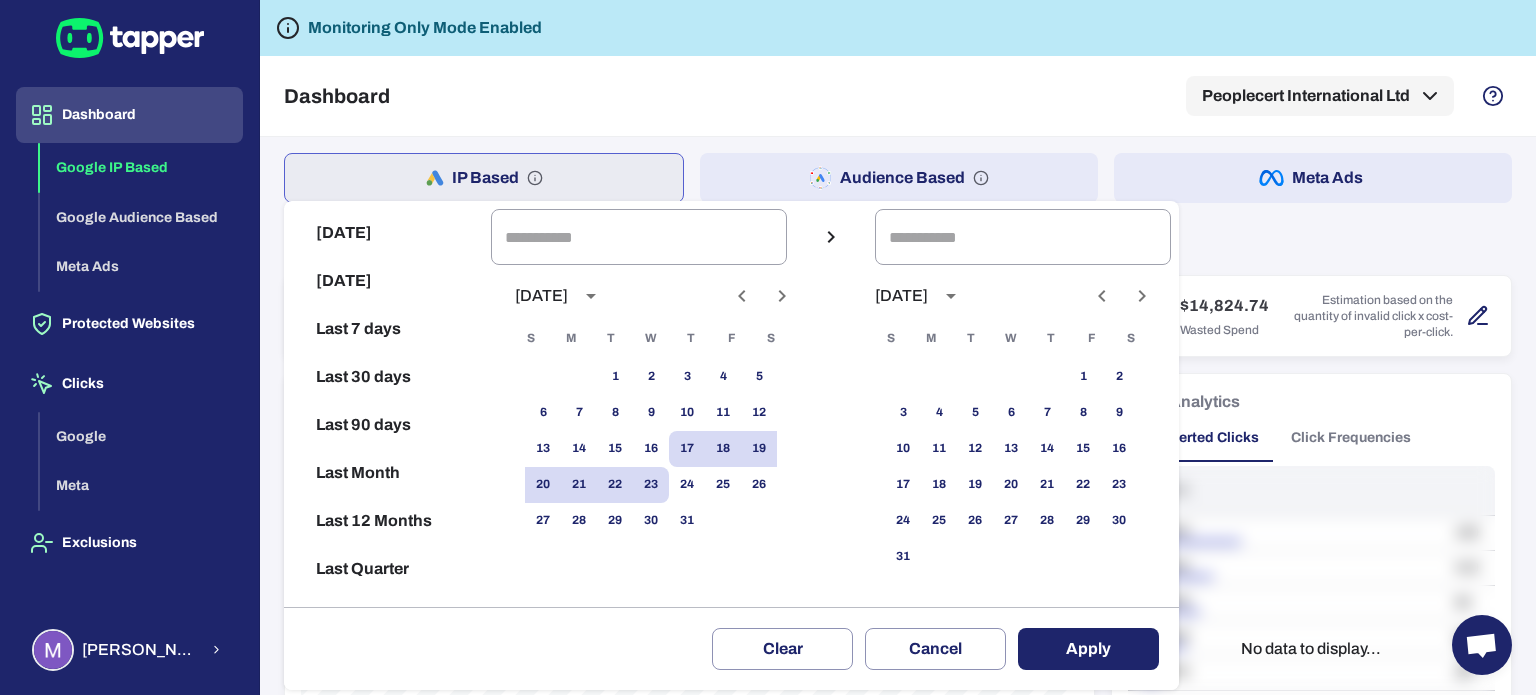 click 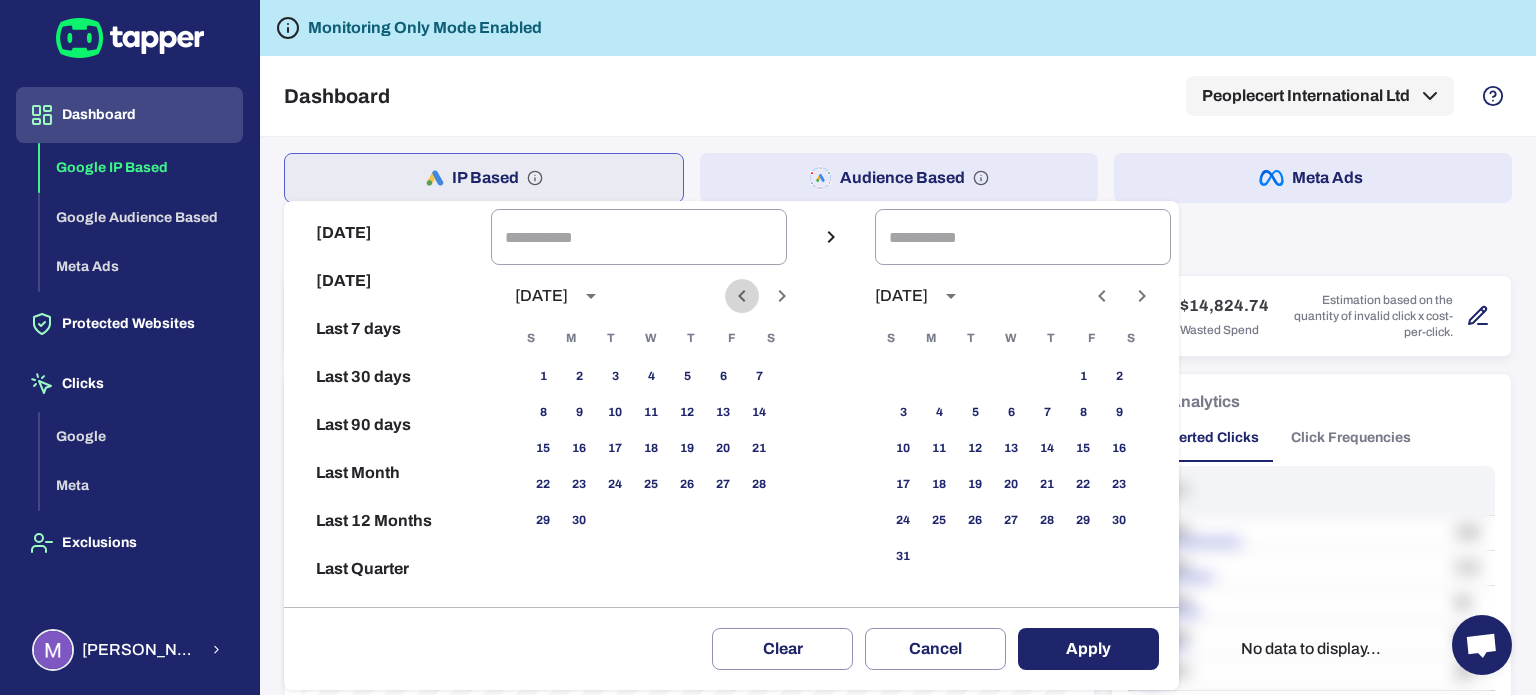 click 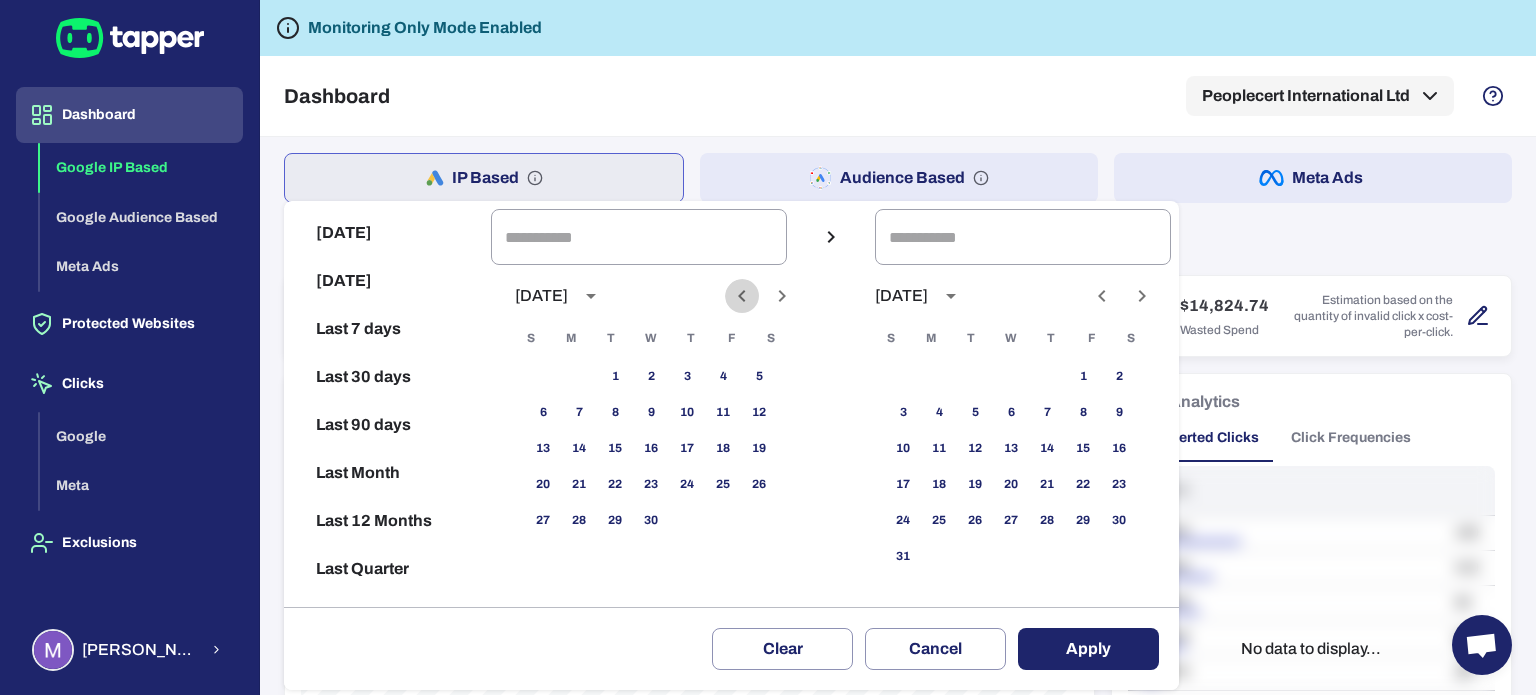 click 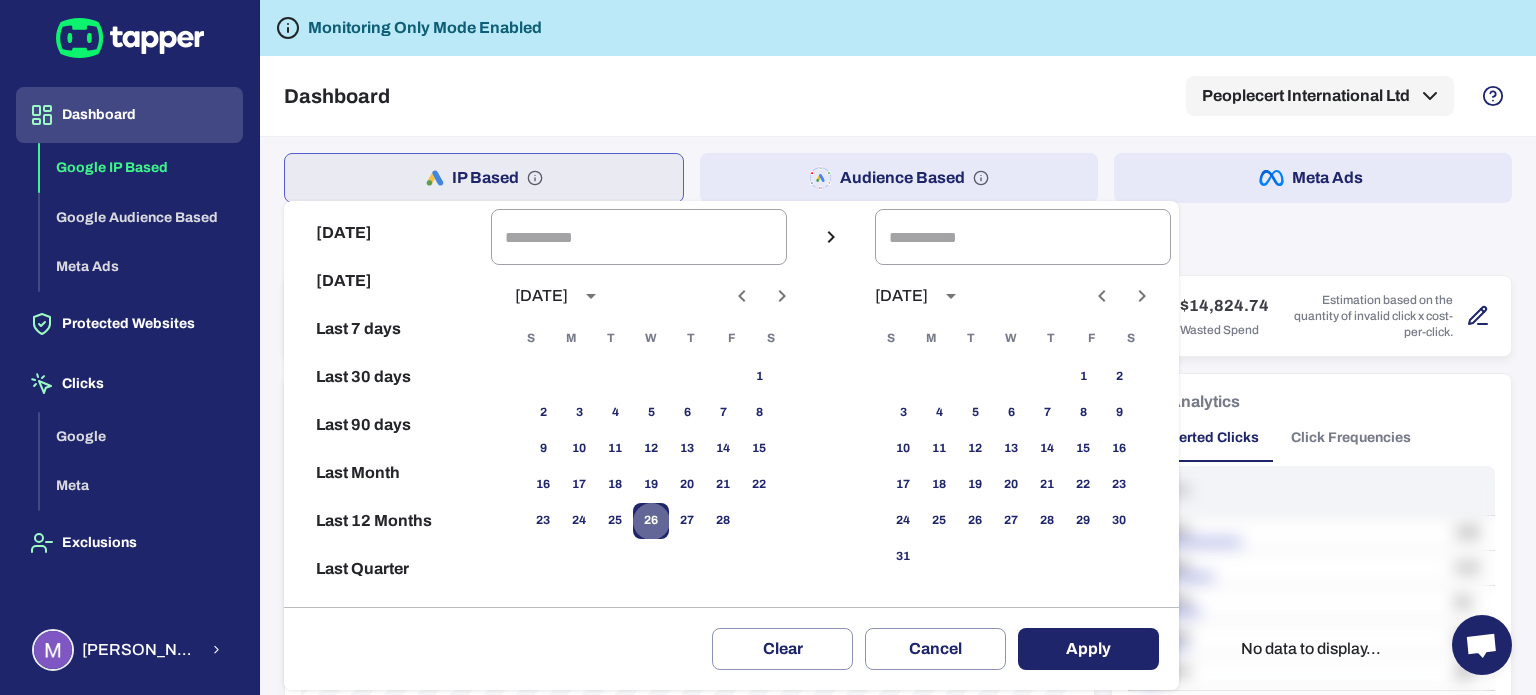 click on "26" at bounding box center (651, 521) 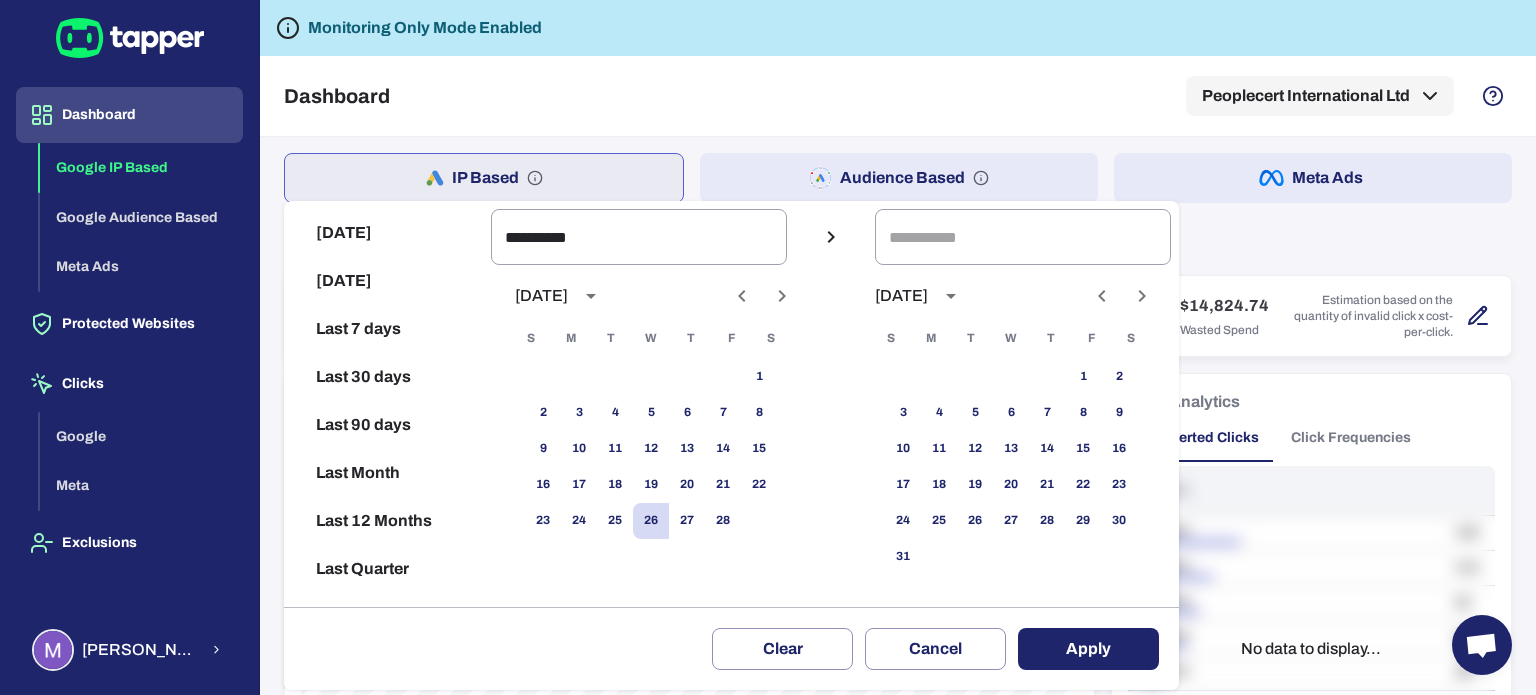click on "[DATE]" at bounding box center [1011, 296] 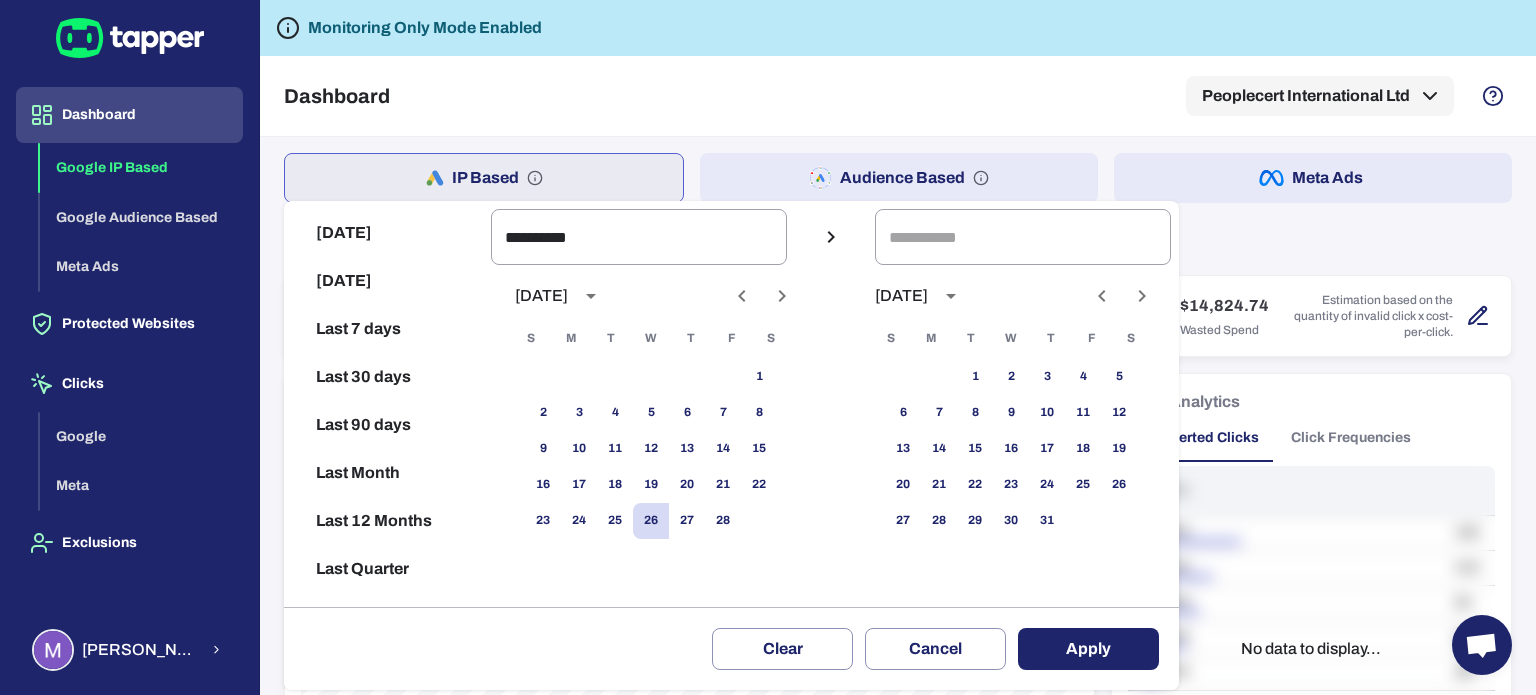 click 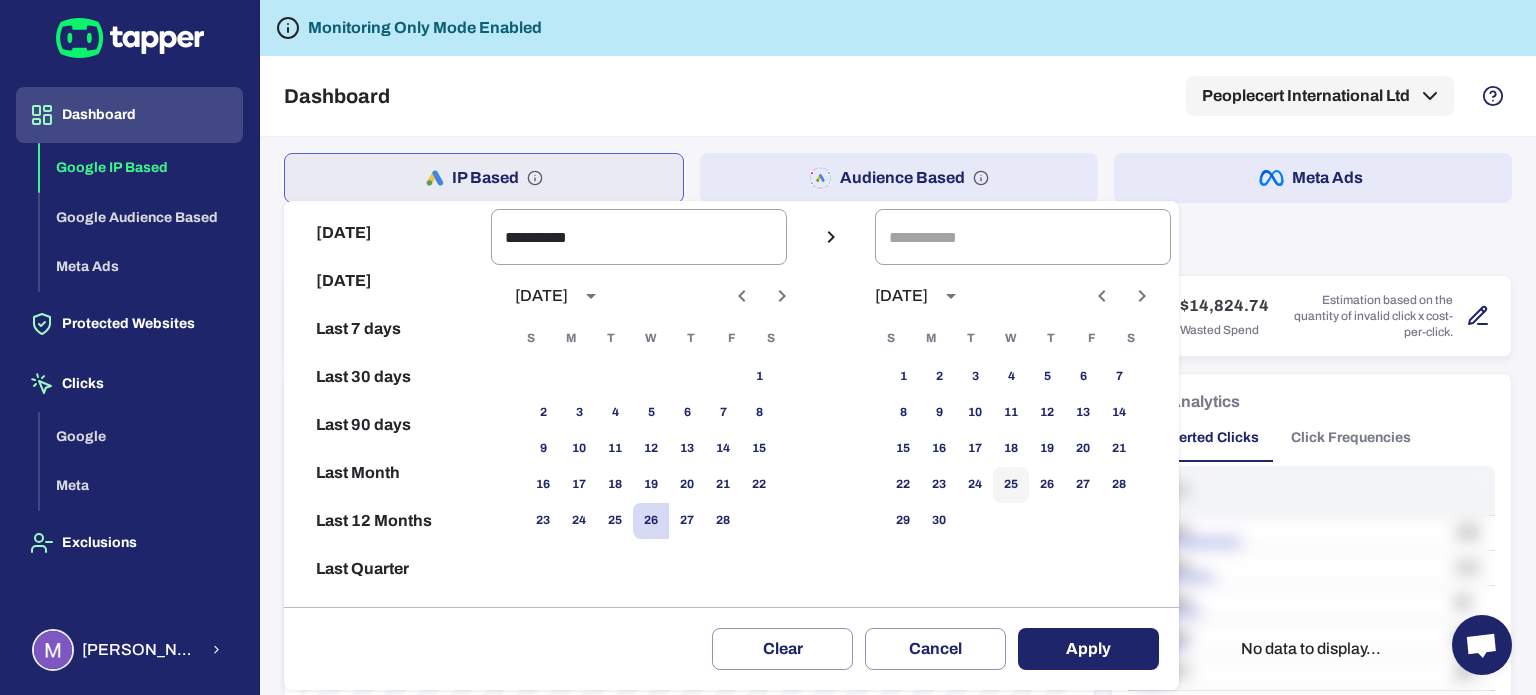 drag, startPoint x: 1039, startPoint y: 489, endPoint x: 1036, endPoint y: 503, distance: 14.3178215 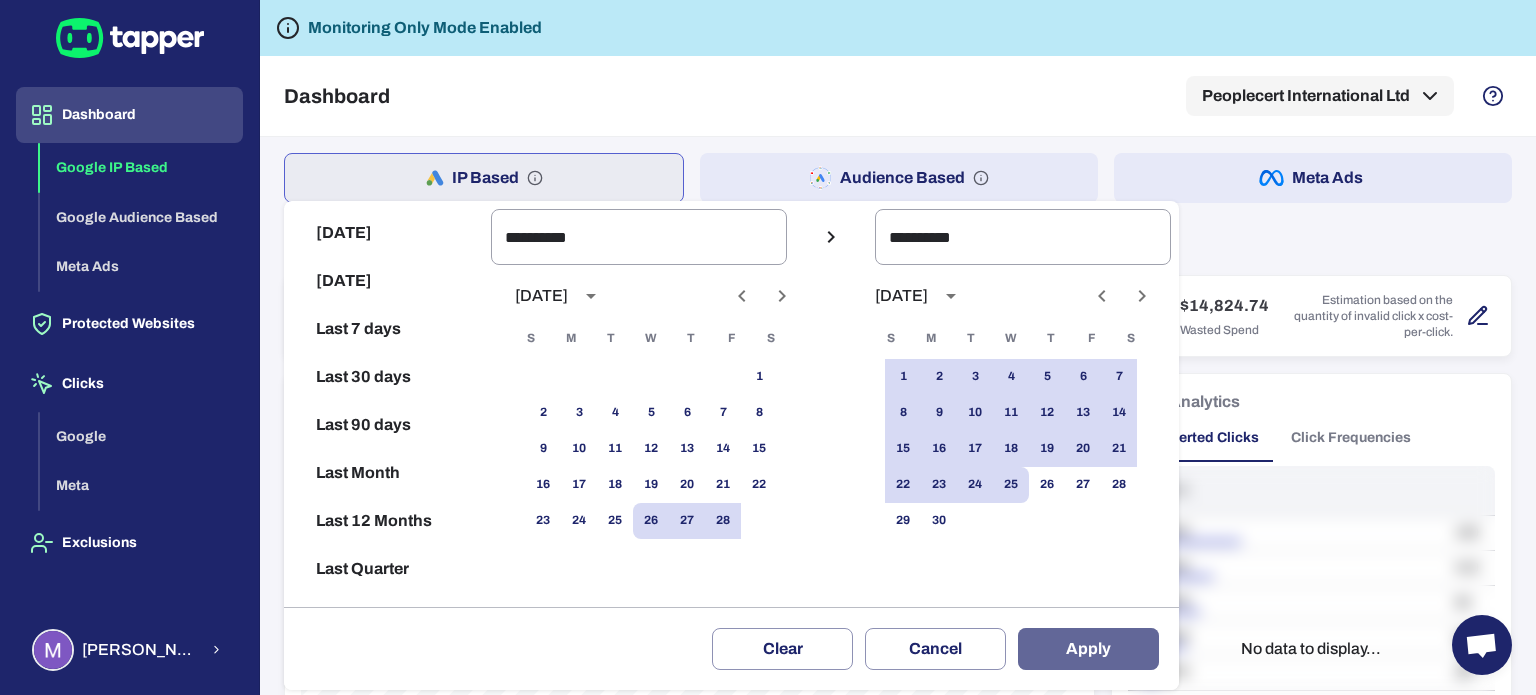 click on "Apply" at bounding box center (1088, 649) 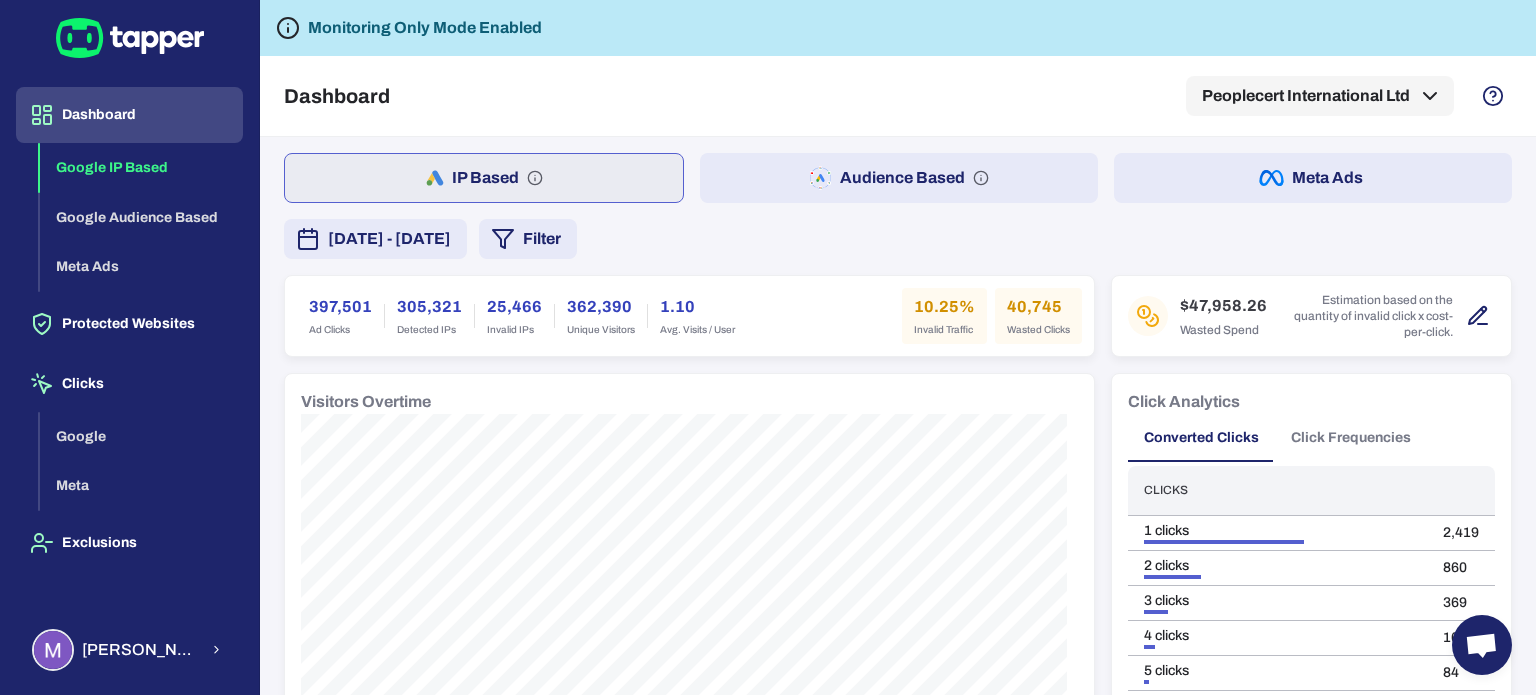 click on "Filter" at bounding box center (528, 239) 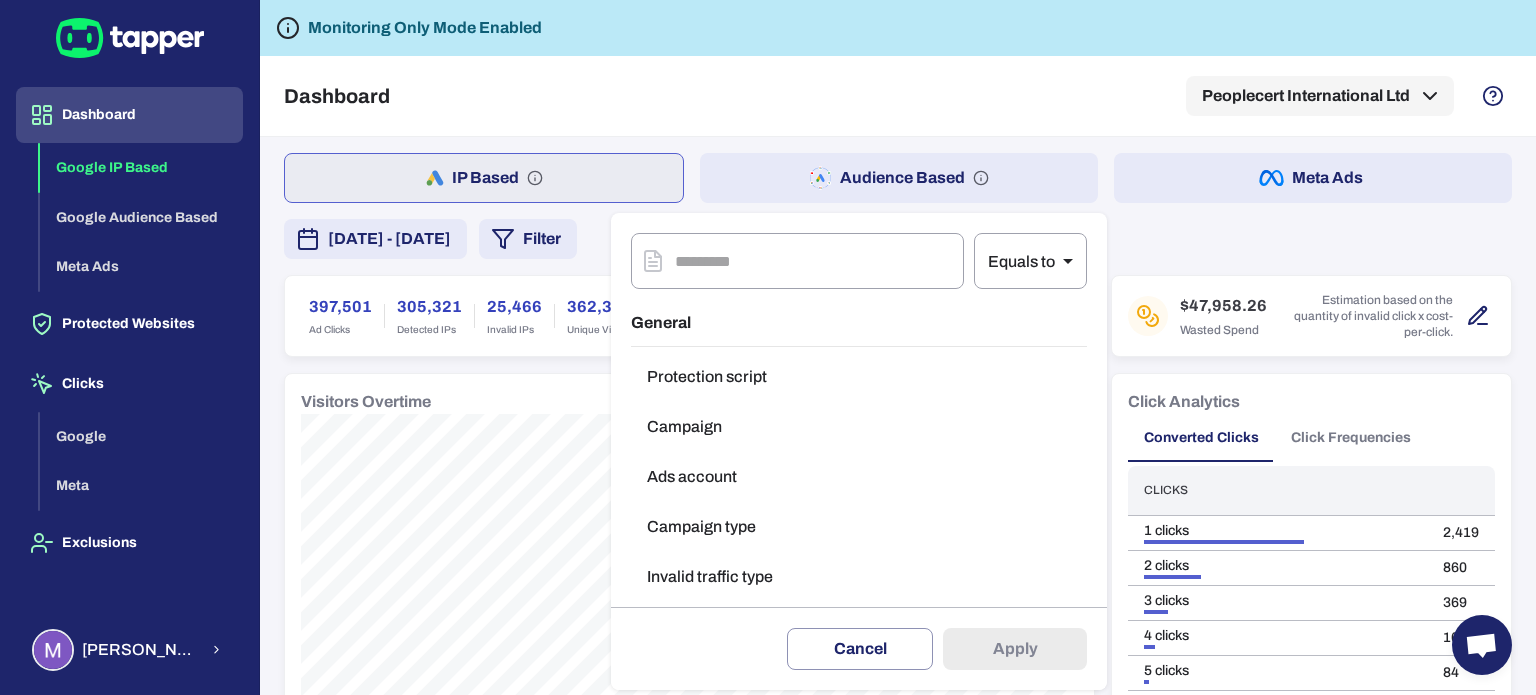 click on "Ads account" at bounding box center (859, 477) 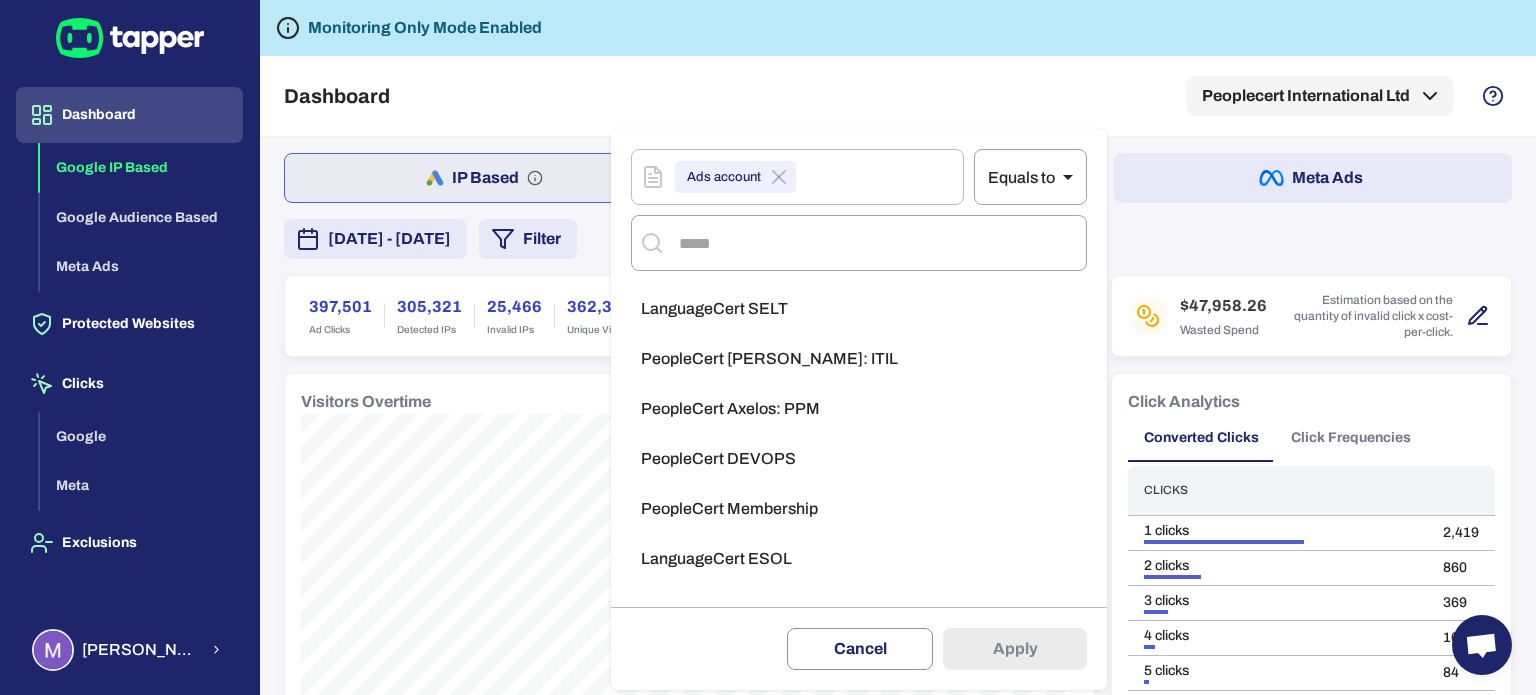 click on "LanguageCert ESOL" at bounding box center (859, 559) 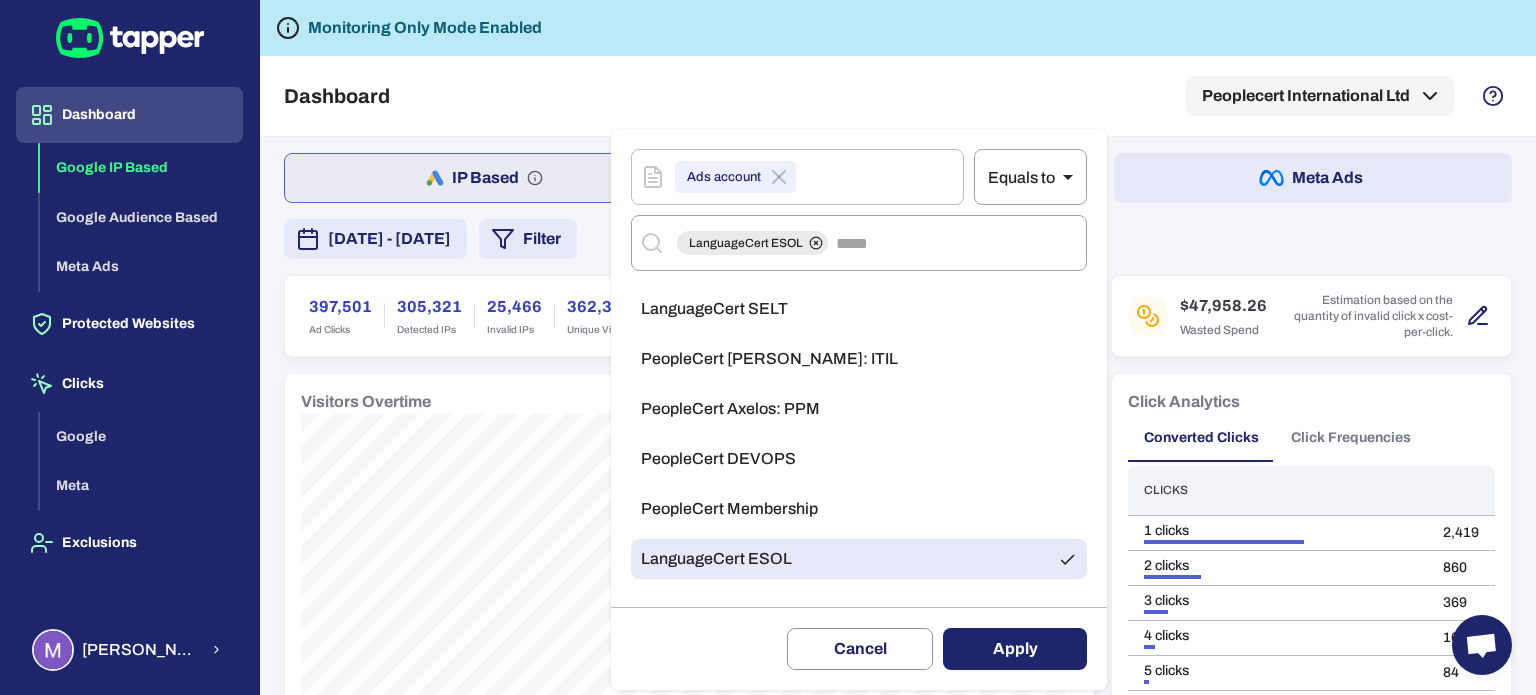click on "Apply" at bounding box center [1015, 649] 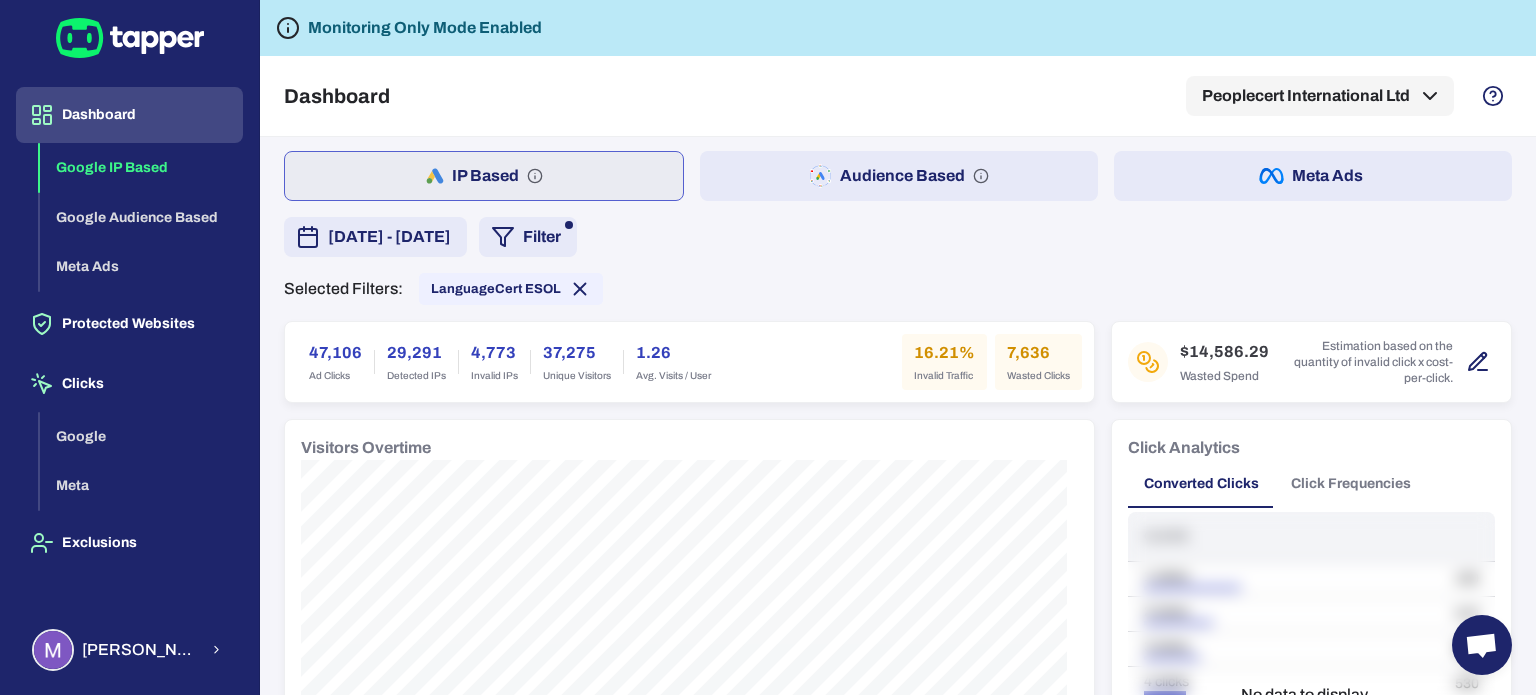 scroll, scrollTop: 0, scrollLeft: 0, axis: both 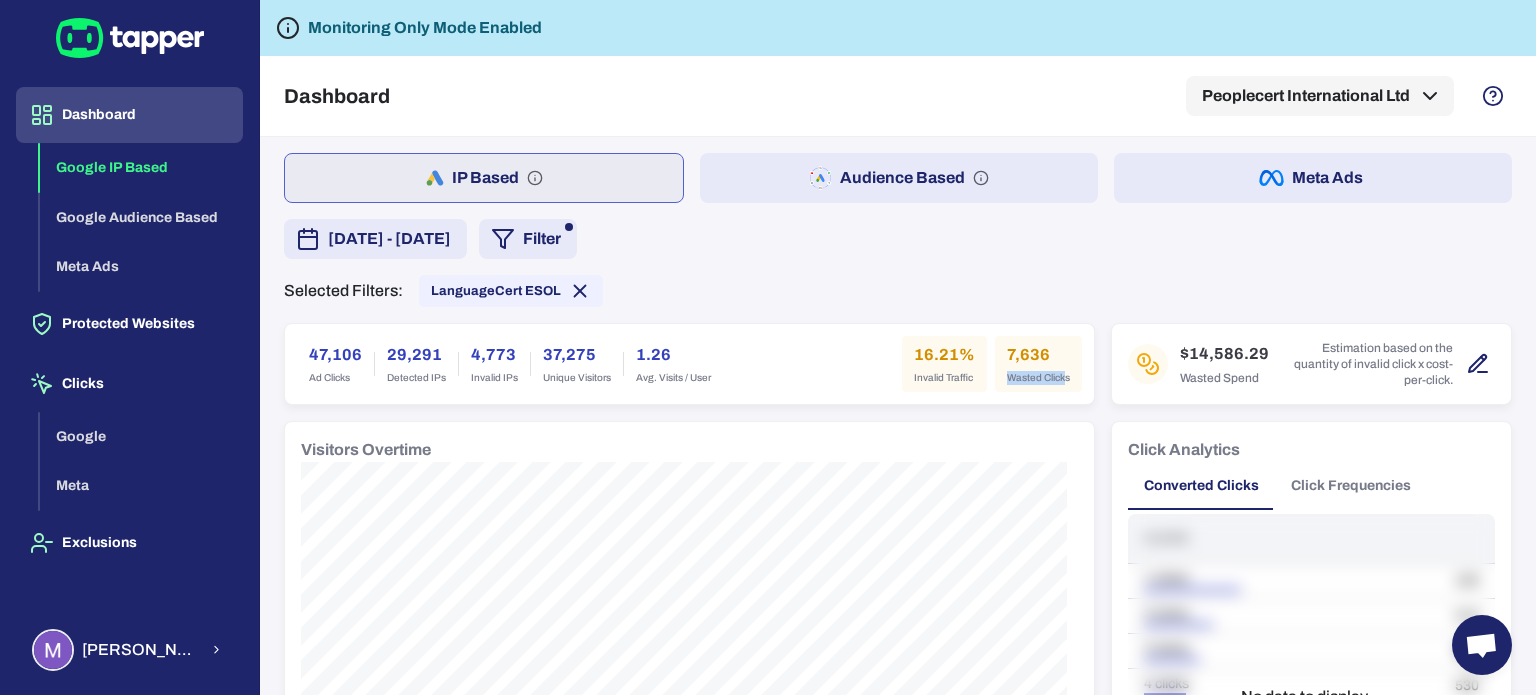 drag, startPoint x: 992, startPoint y: 376, endPoint x: 1063, endPoint y: 382, distance: 71.25307 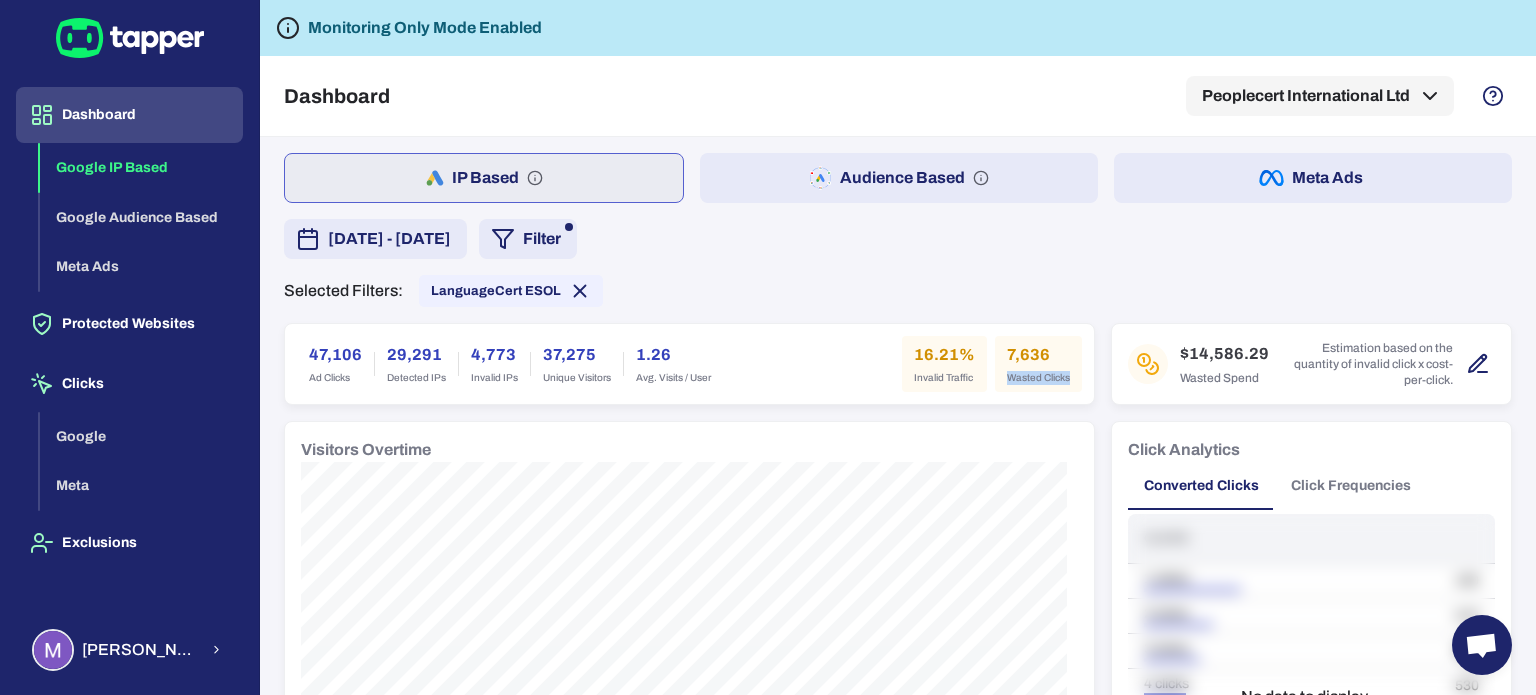 click on "7,636 Wasted Clicks" at bounding box center (1038, 364) 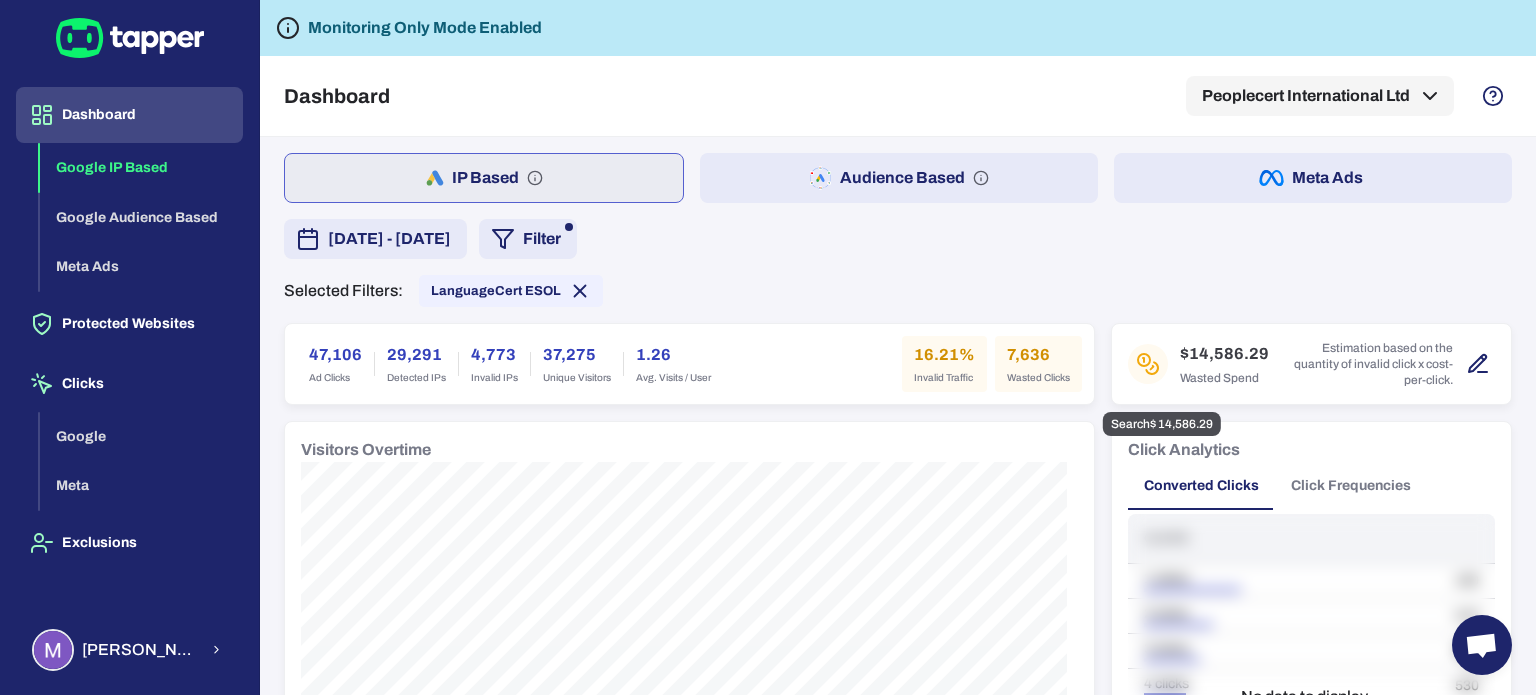 click 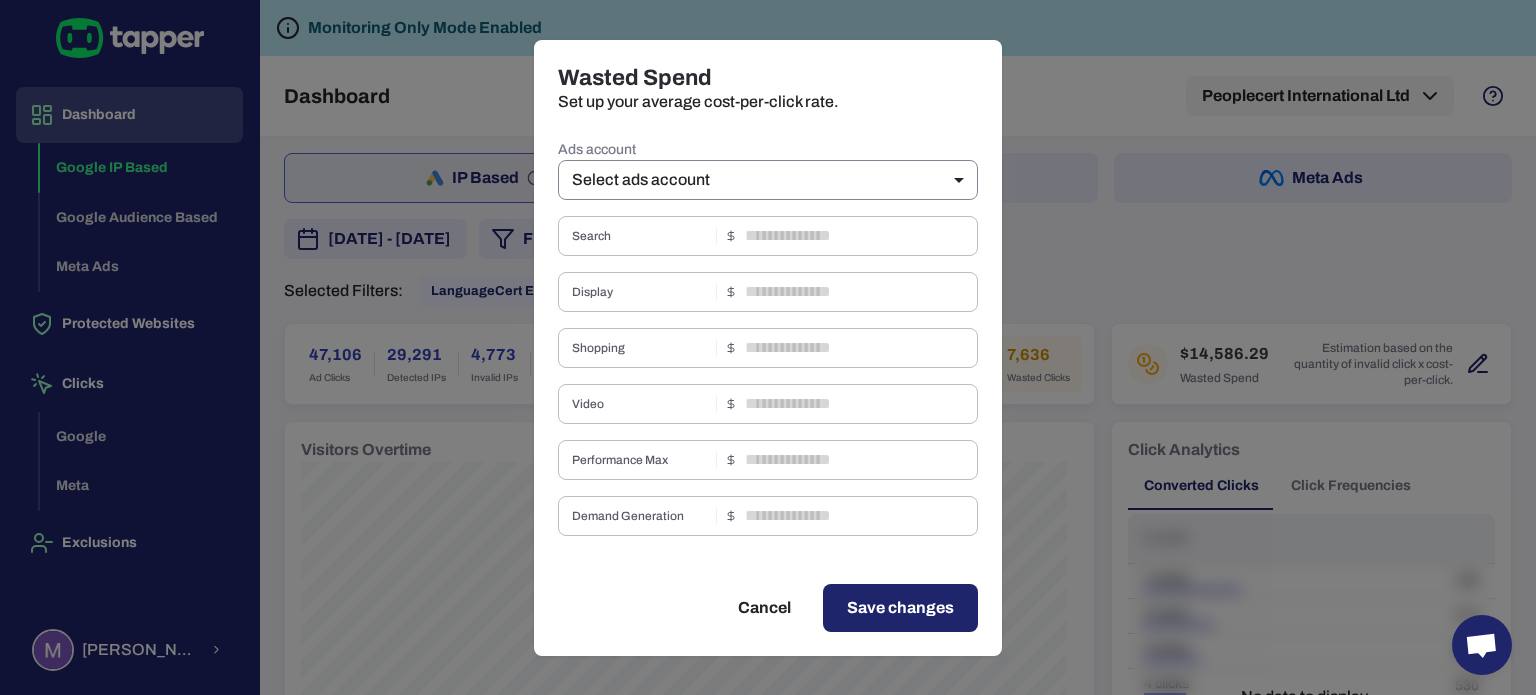 click on "Dashboard Google IP Based Google Audience Based Meta Ads Protected Websites Clicks Google Meta Exclusions [PERSON_NAME] Monitoring Only Mode Enabled Dashboard Peoplecert International Ltd IP Based Audience Based Meta Ads [DATE] - [DATE] Filter Selected Filters: LanguageCert ESOL 47,106 Ad Clicks 29,291 Detected IPs 4,773 Invalid IPs 37,275 Unique Visitors 1.26 Avg. Visits / User 16.21% Invalid Traffic 7,636 Wasted Clicks $14,586.29 Wasted Spend Estimation based on the quantity of invalid click x cost-per-click. Visitors Overtime Click Analytics Converted Clicks Click Frequencies Clicks 1 clicks 100 2 clicks 410 3 clicks 50 4 clicks 530 5 clicks 36 1 No data to display... Track Conversion 1857 Conversions 232.13 Conversion / Day 18.93% Conversion Rate Conversion Analysis No data to display... Invalid Traffic Type 5,030 Aborted Ad Click 3702 /  74% Threat 875 /  17% Ad Click Limit Exceeded 238 /  5% Data Center 108 /  2% Bounced 60 /  1% Suspicious Device 32 /  1% Suspicious Ad Click 1" at bounding box center (768, 347) 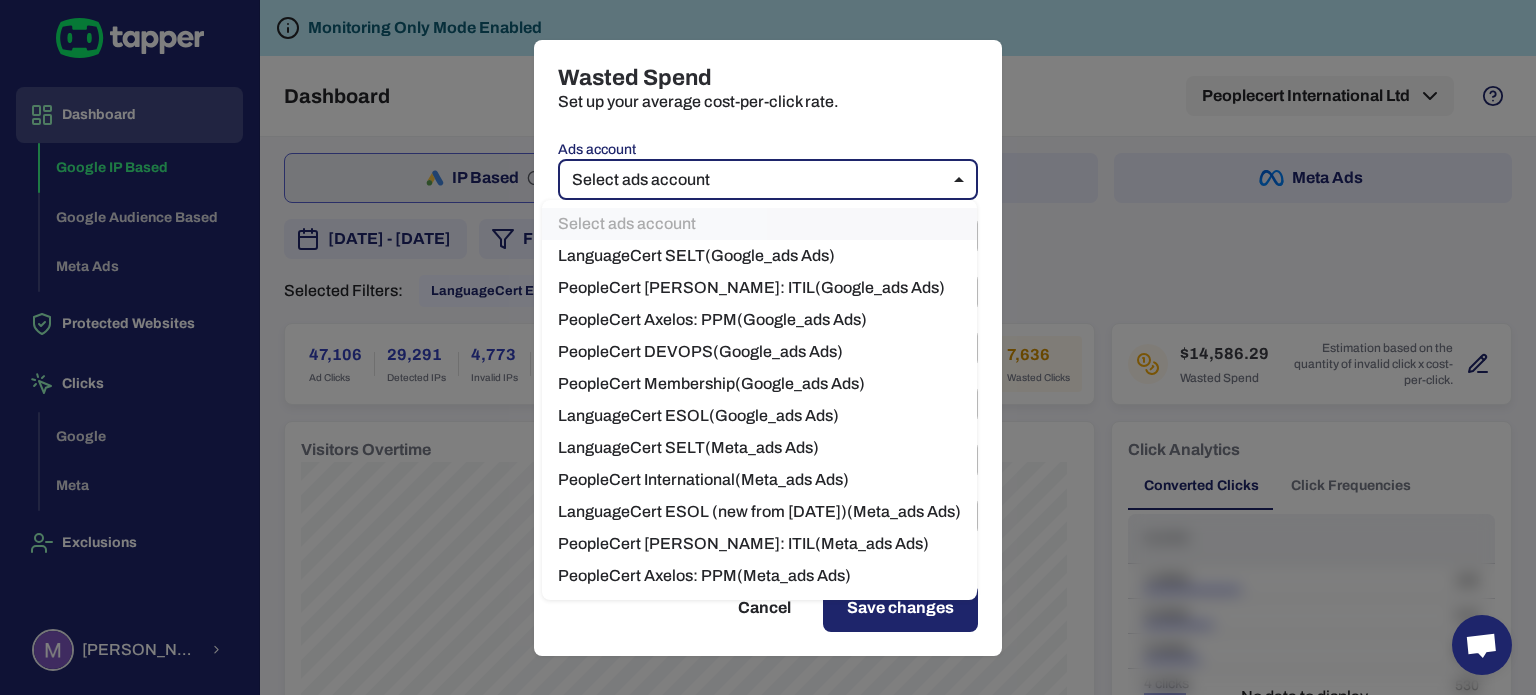 click on "LanguageCert ESOL  ( Google_ads   Ads)" at bounding box center (759, 416) 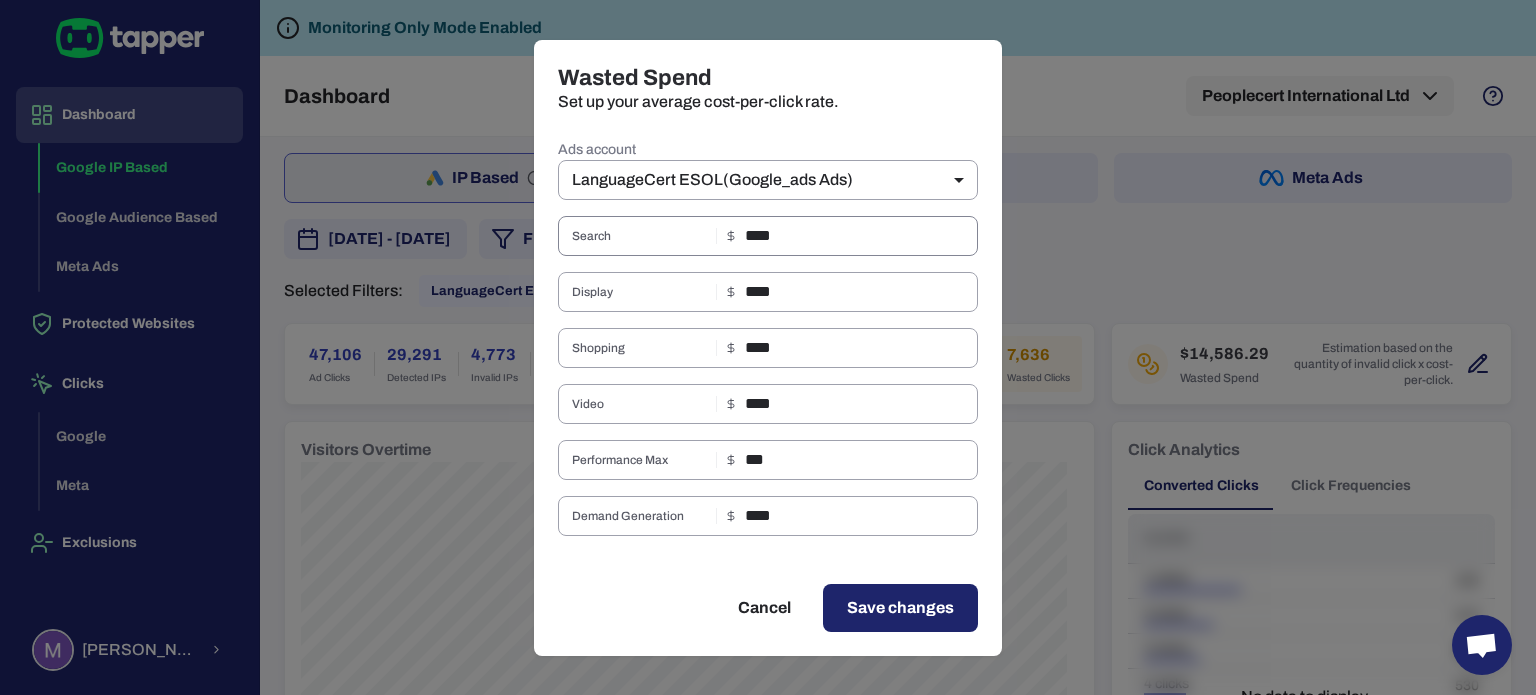 drag, startPoint x: 739, startPoint y: 239, endPoint x: 800, endPoint y: 239, distance: 61 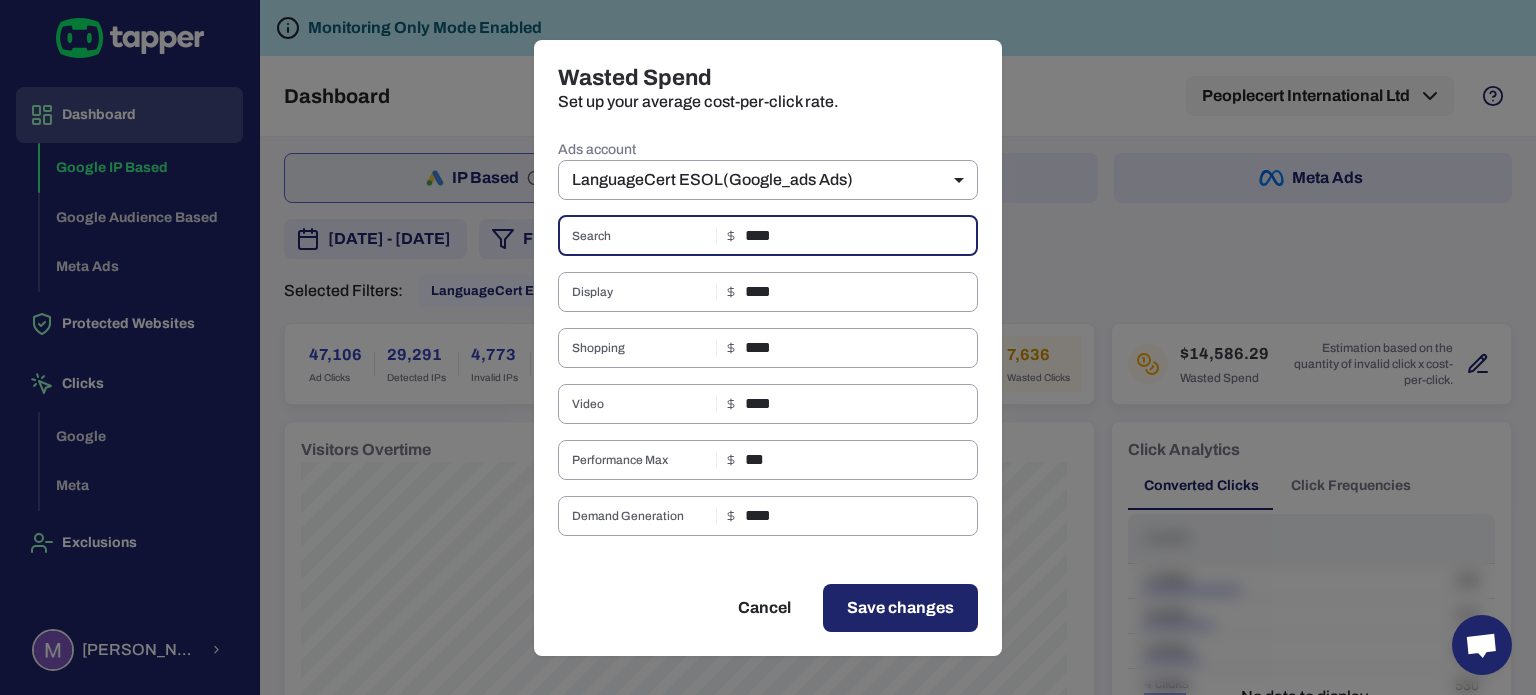 drag, startPoint x: 788, startPoint y: 245, endPoint x: 732, endPoint y: 231, distance: 57.72348 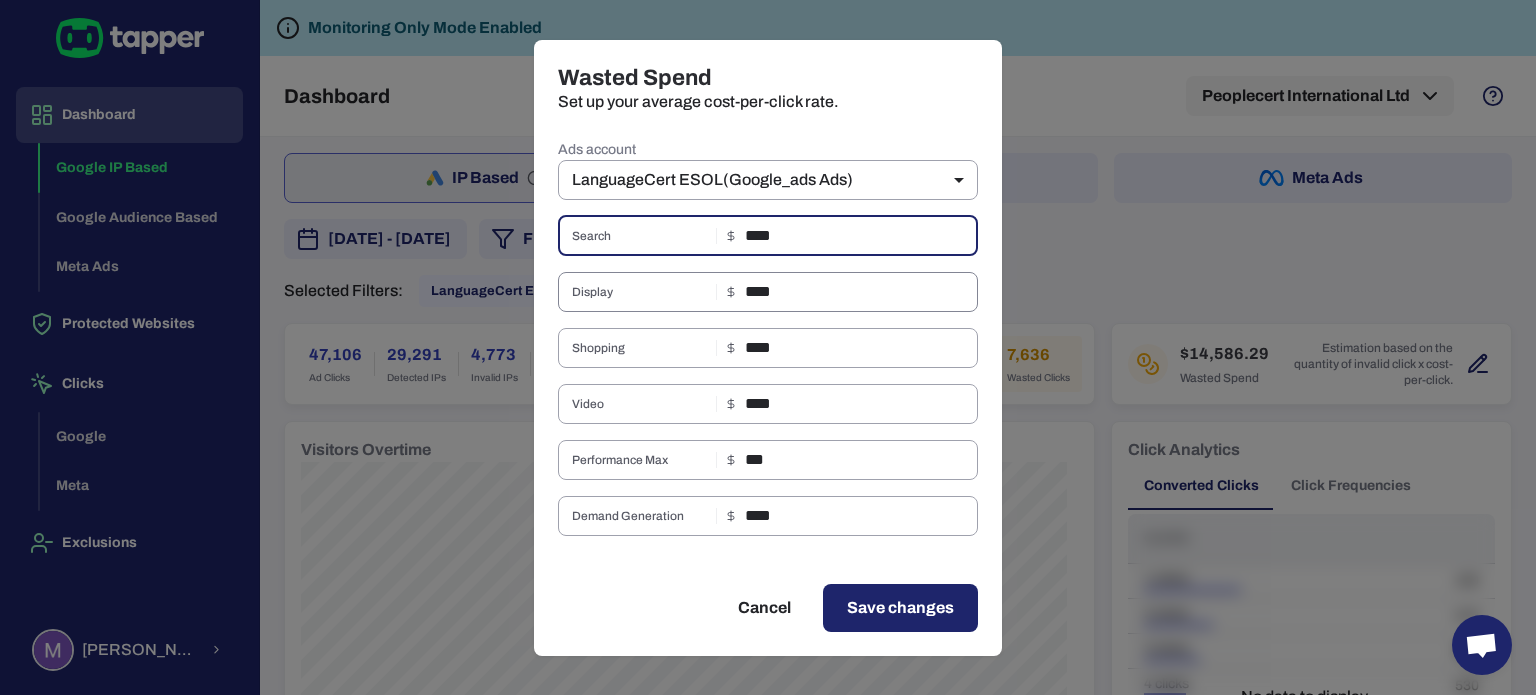 type on "*" 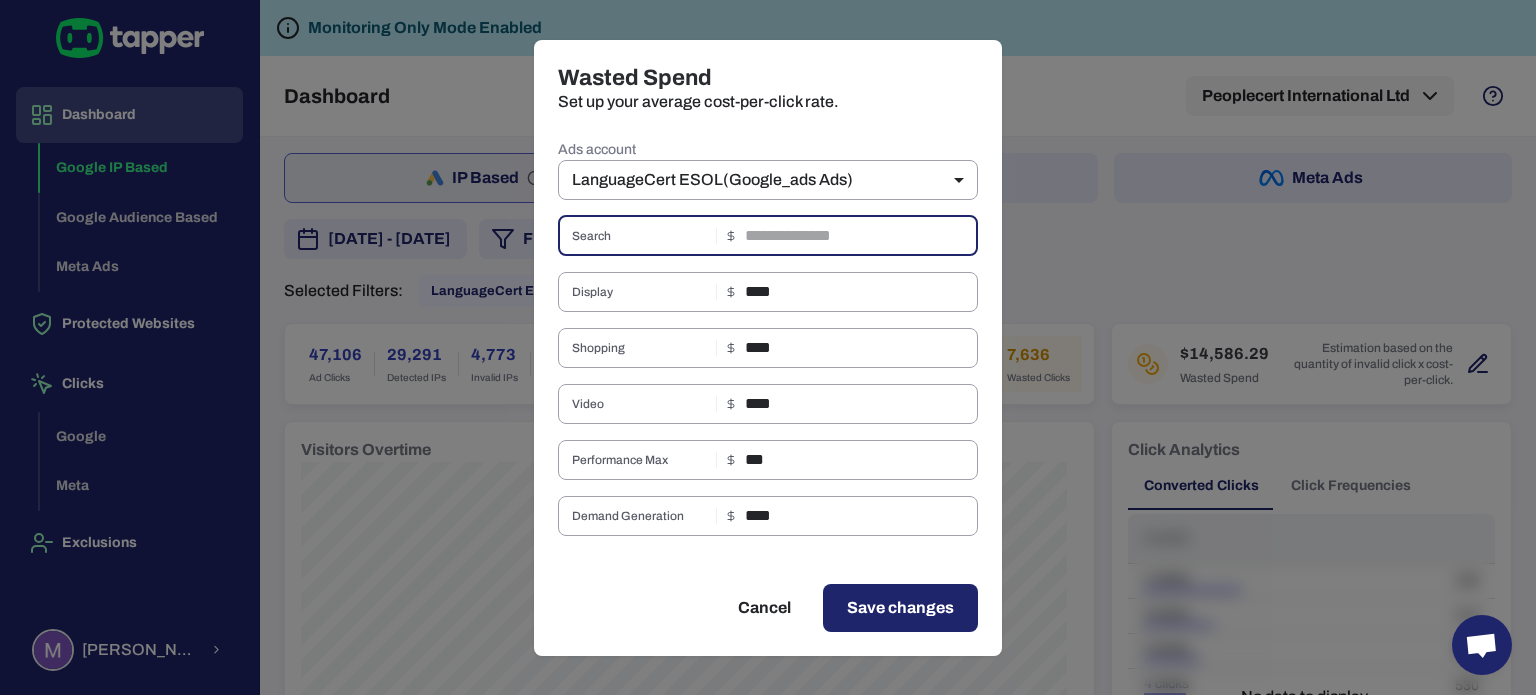 type 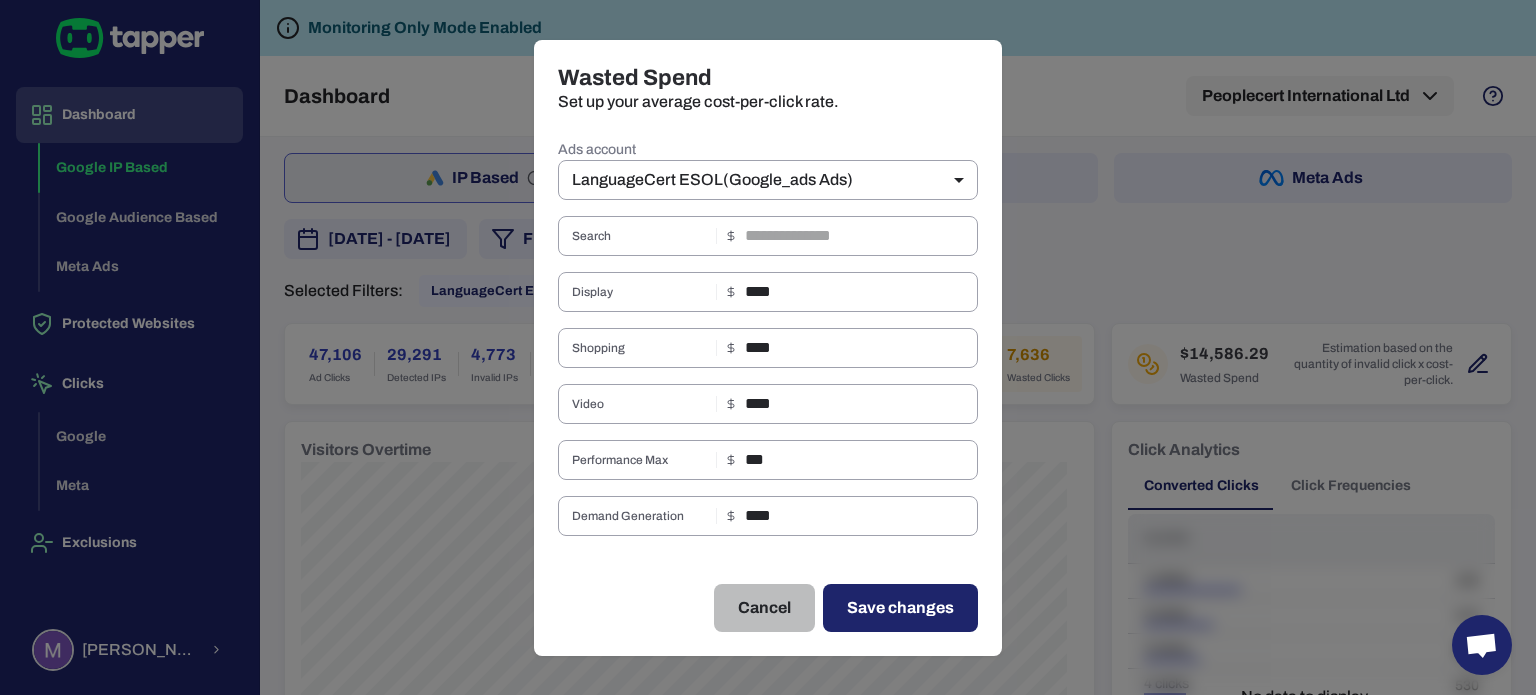 click on "Cancel" at bounding box center (764, 608) 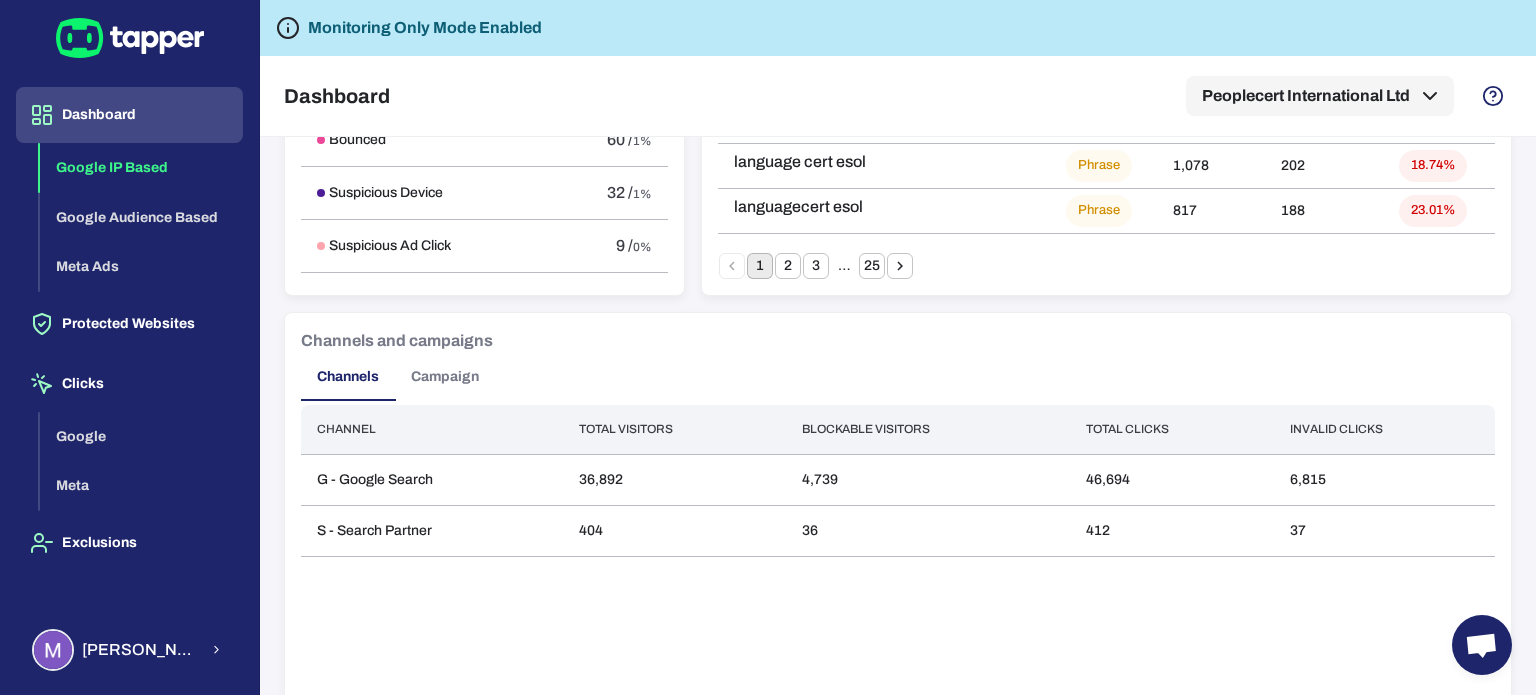 scroll, scrollTop: 1500, scrollLeft: 0, axis: vertical 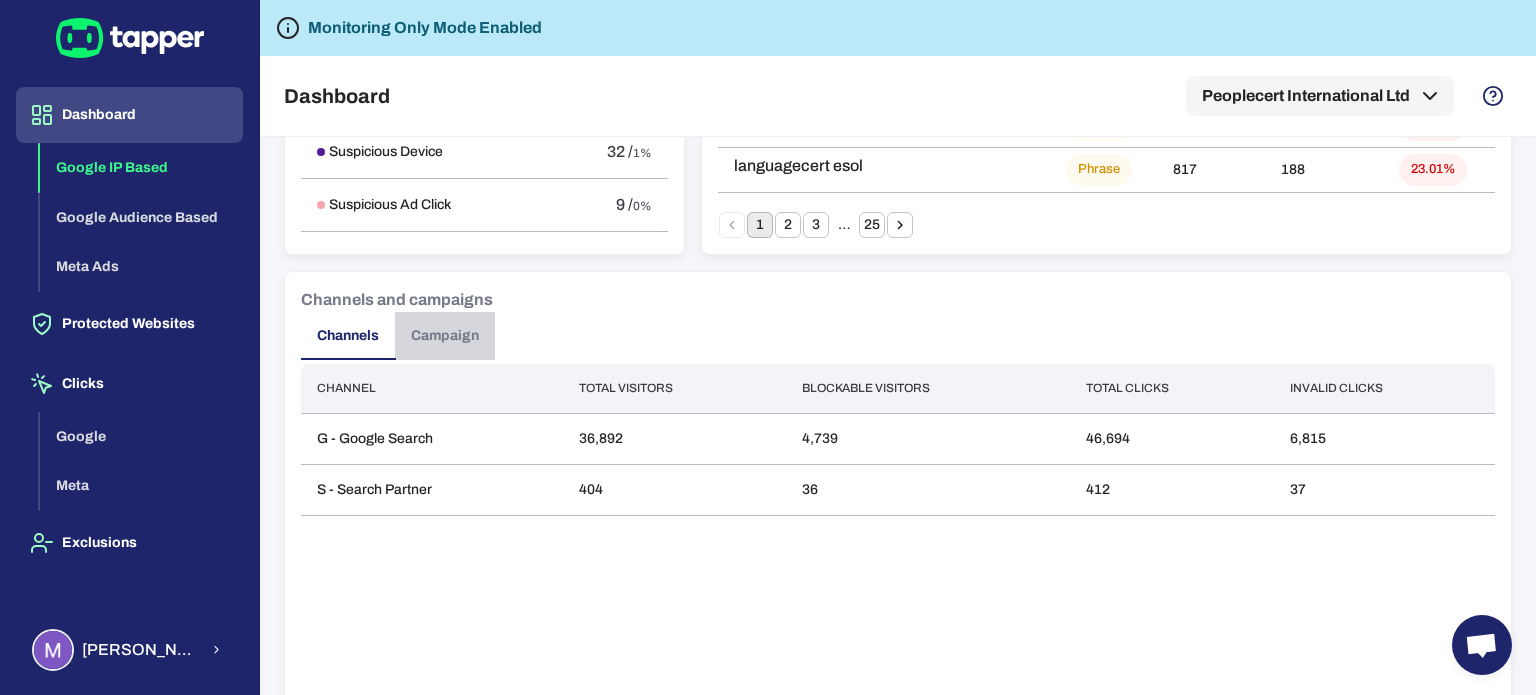 click on "Campaign" at bounding box center [445, 336] 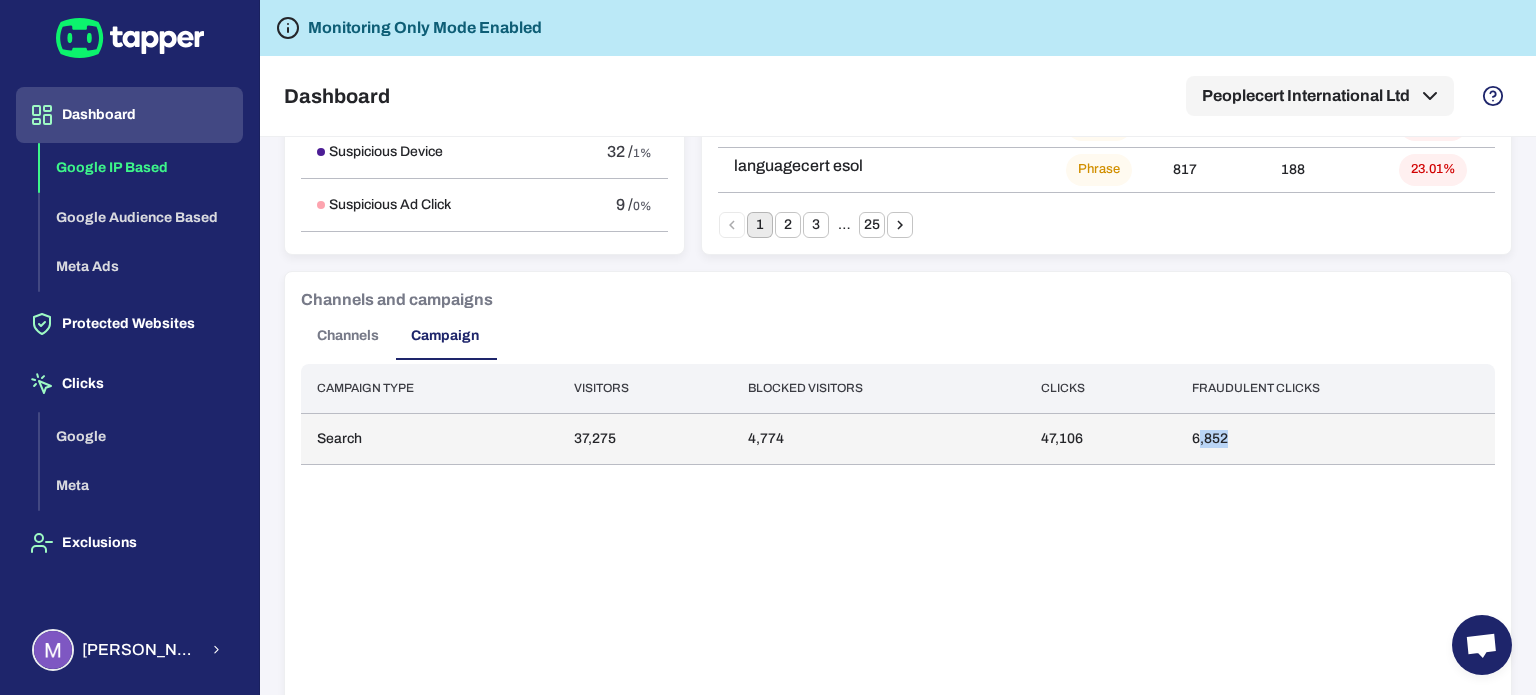 drag, startPoint x: 1199, startPoint y: 433, endPoint x: 1224, endPoint y: 434, distance: 25.019993 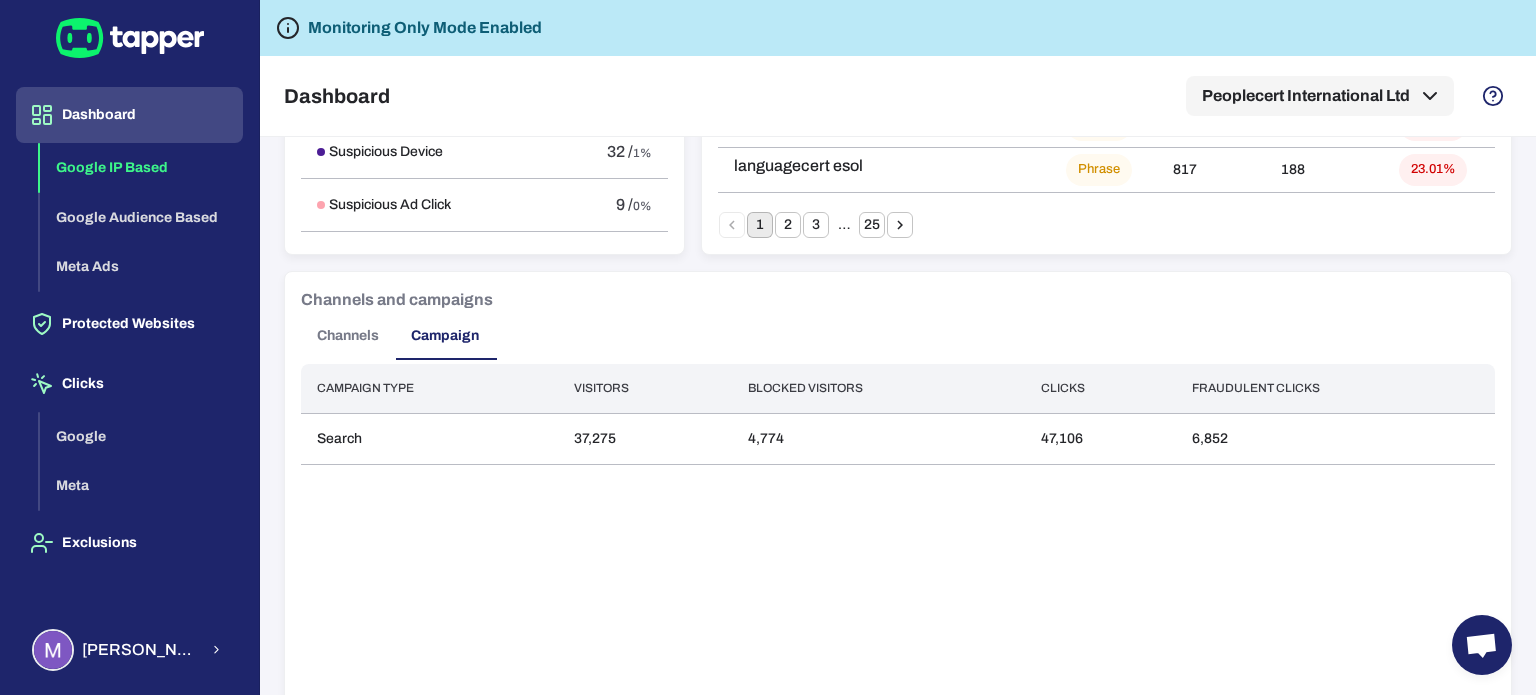 click on "Channels" at bounding box center [348, 336] 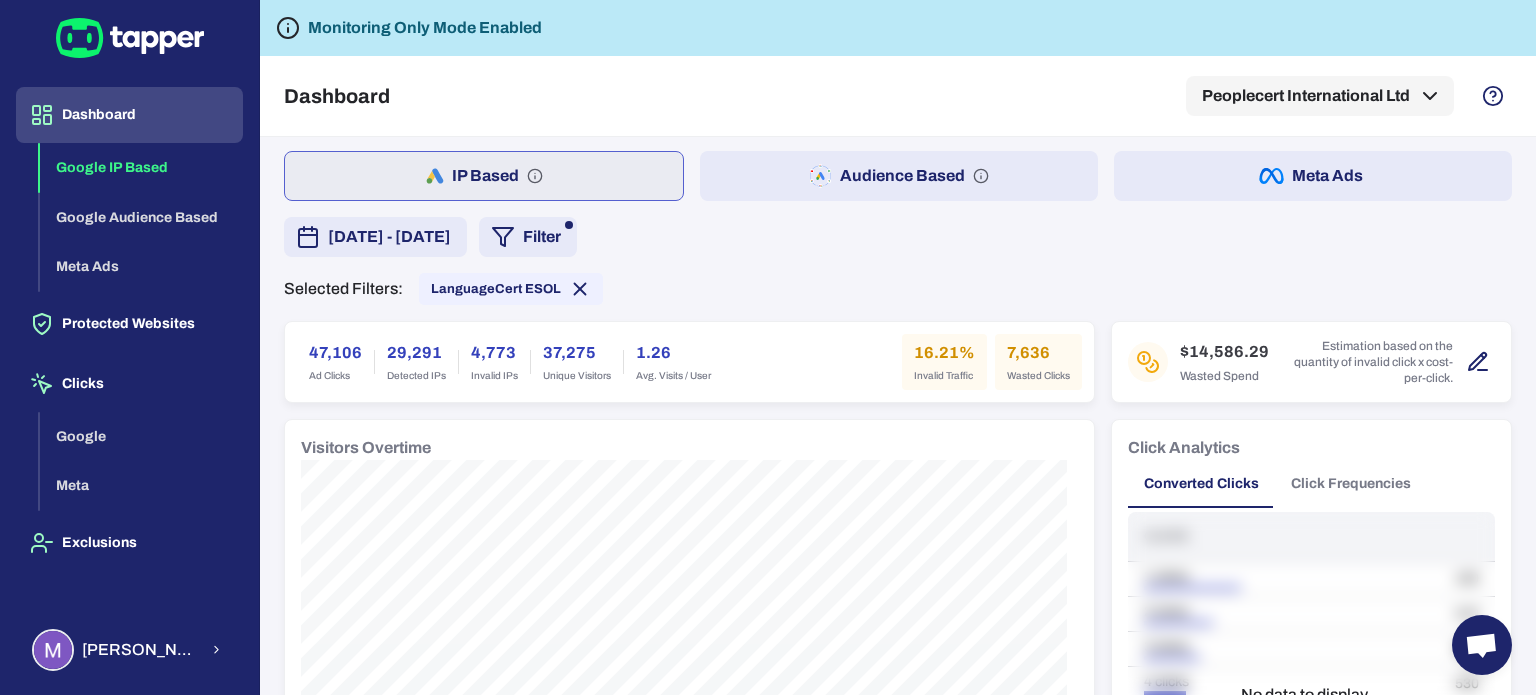 scroll, scrollTop: 0, scrollLeft: 0, axis: both 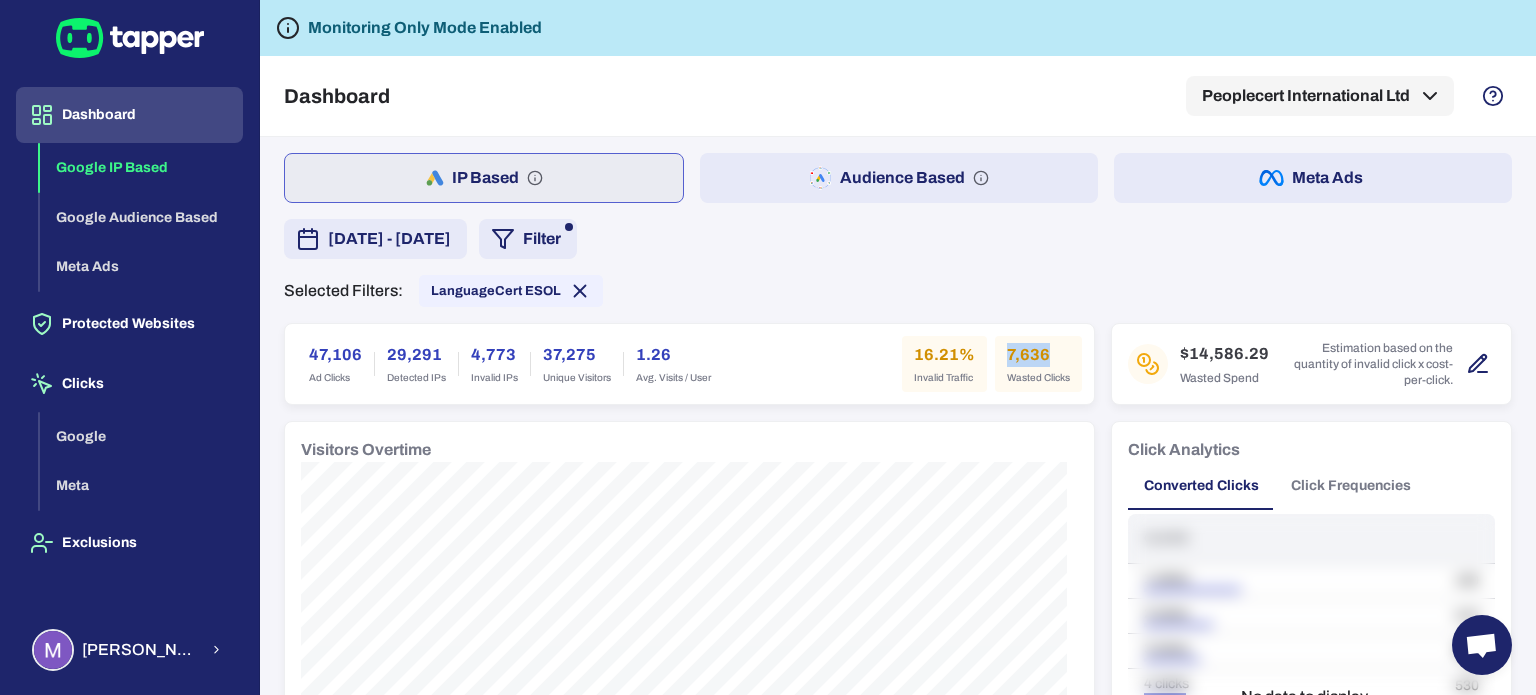 drag, startPoint x: 988, startPoint y: 352, endPoint x: 1064, endPoint y: 352, distance: 76 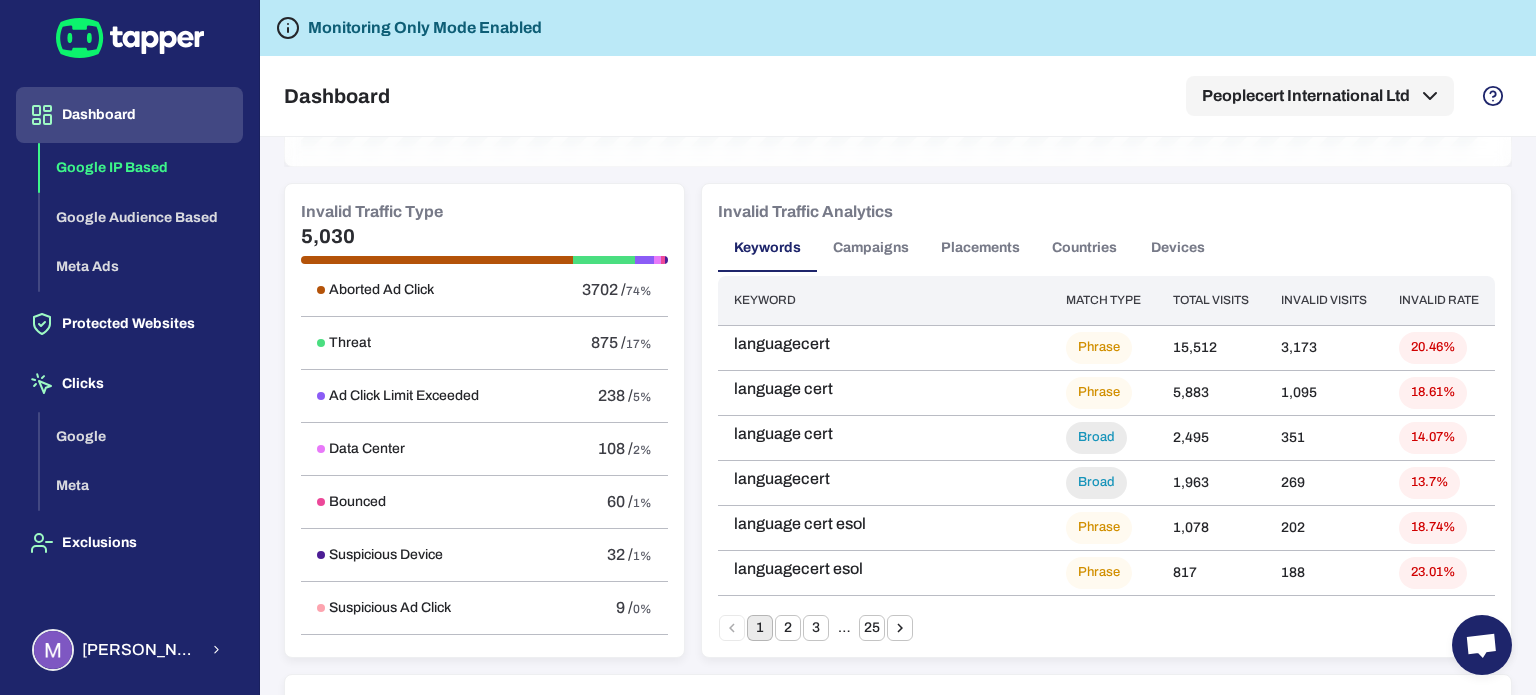 scroll, scrollTop: 1100, scrollLeft: 0, axis: vertical 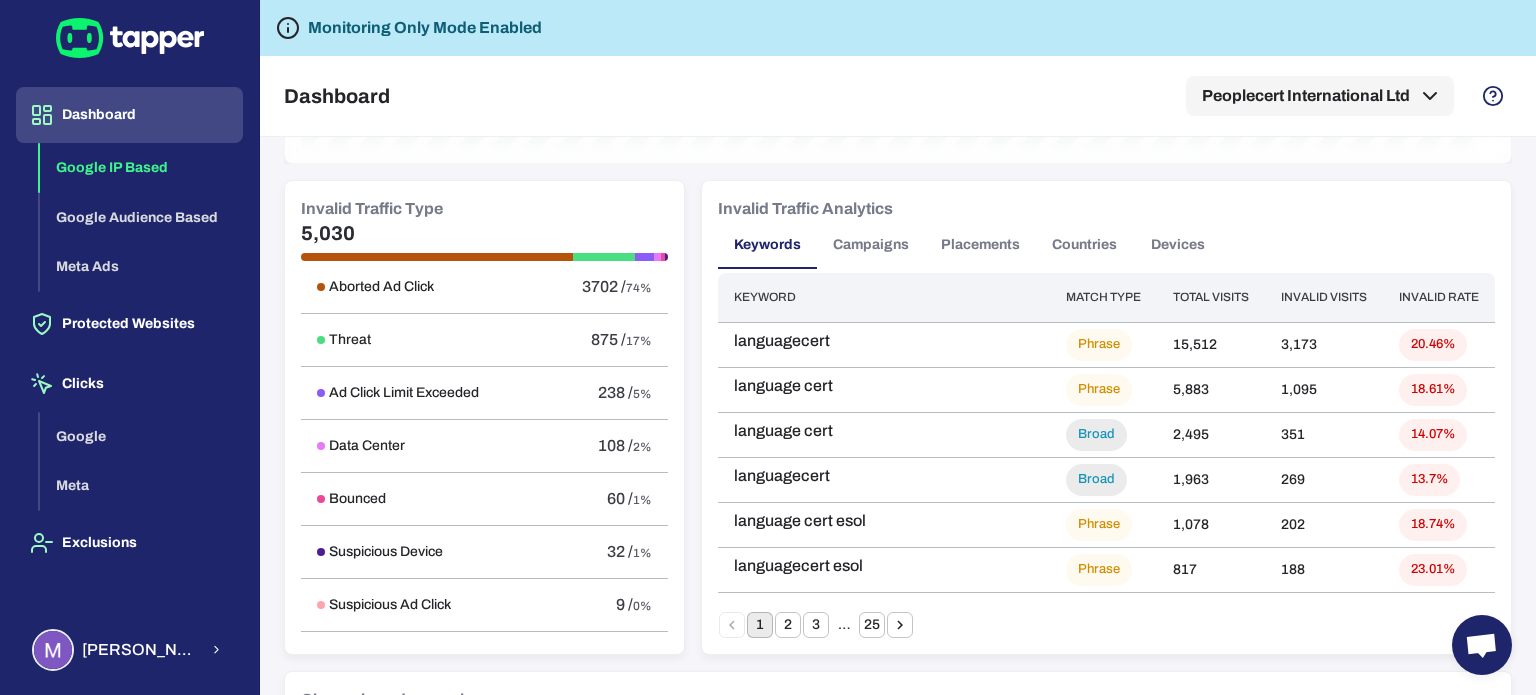 click on "Campaigns" at bounding box center [871, 245] 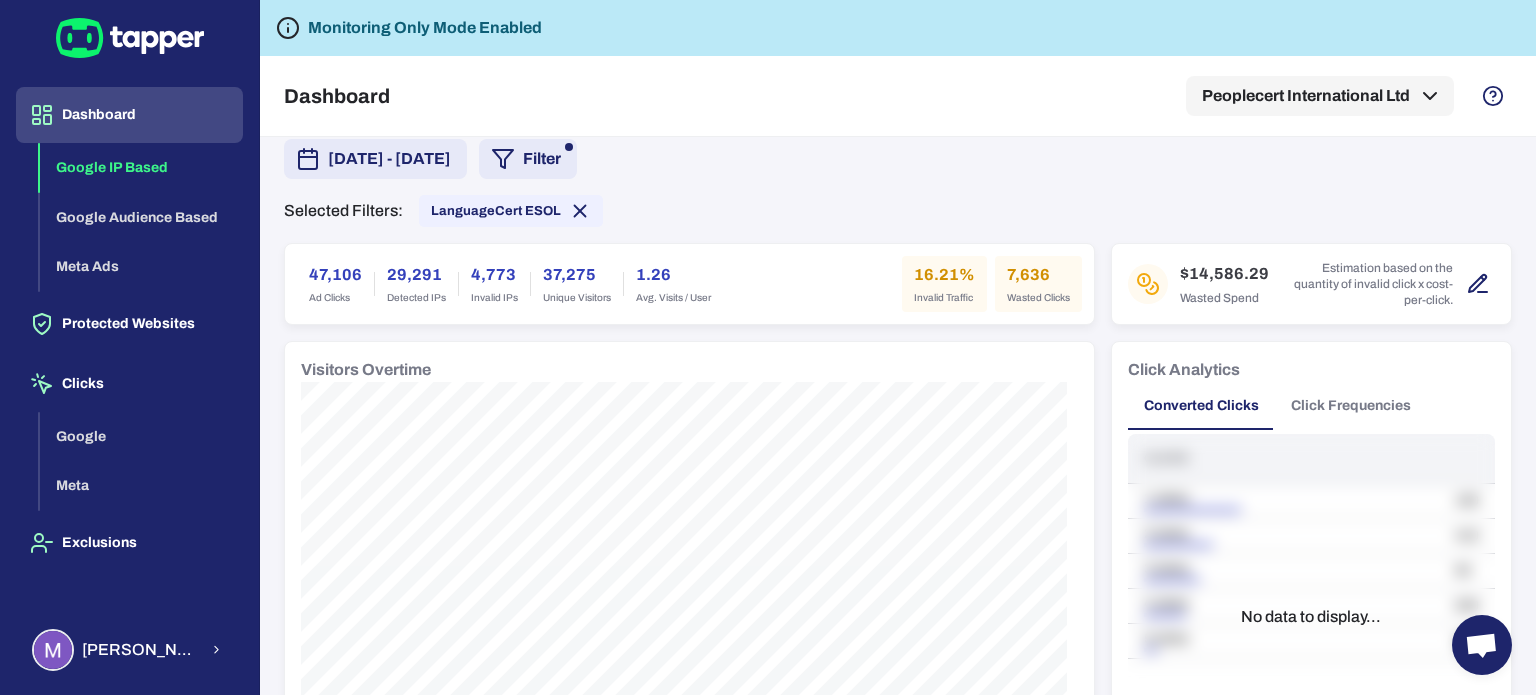 scroll, scrollTop: 0, scrollLeft: 0, axis: both 